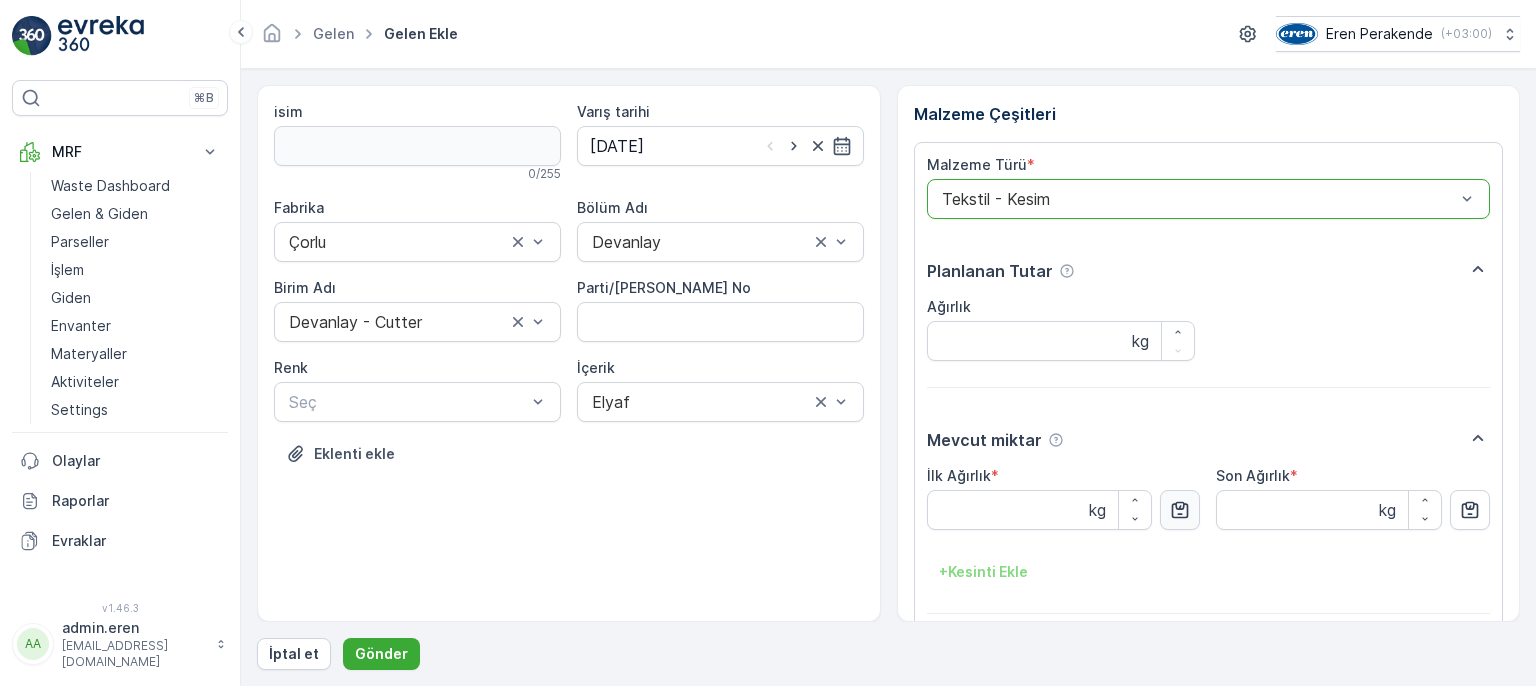 scroll, scrollTop: 0, scrollLeft: 0, axis: both 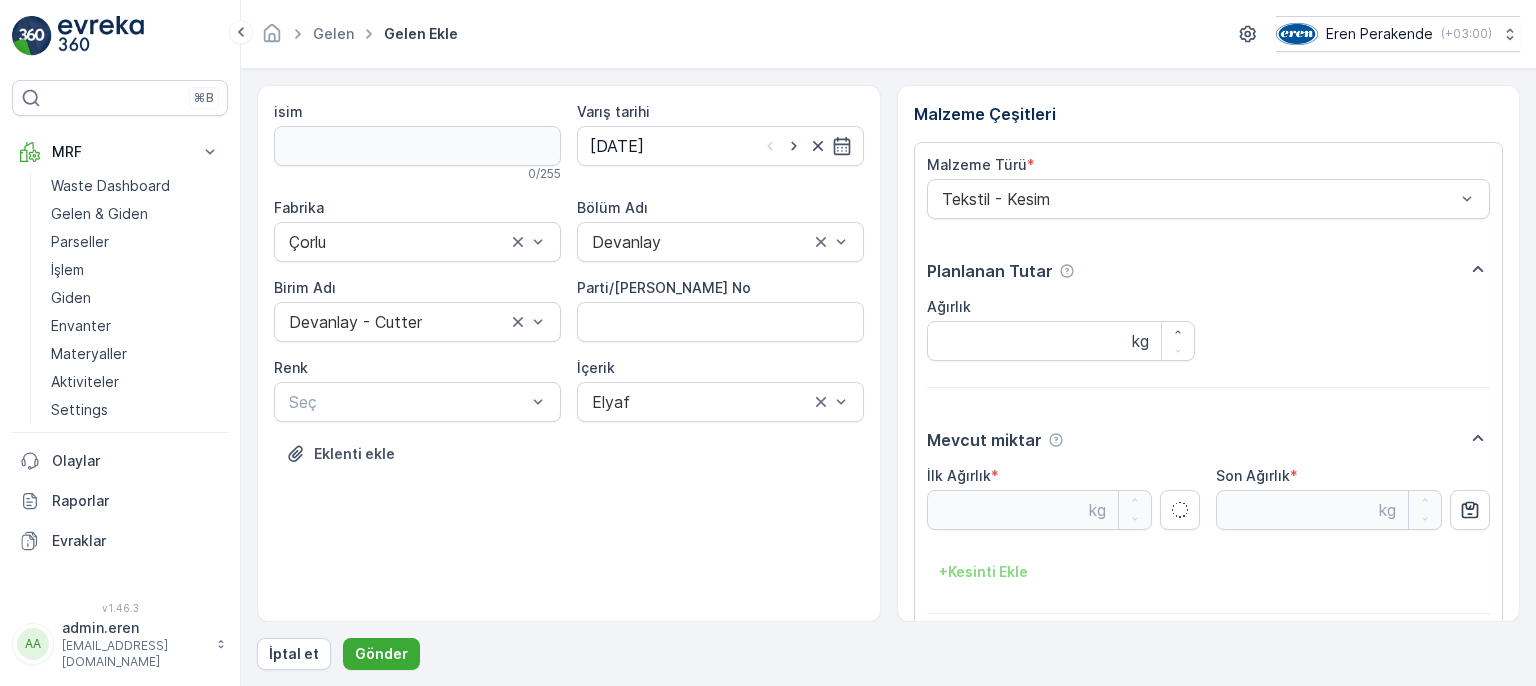type on "8.08" 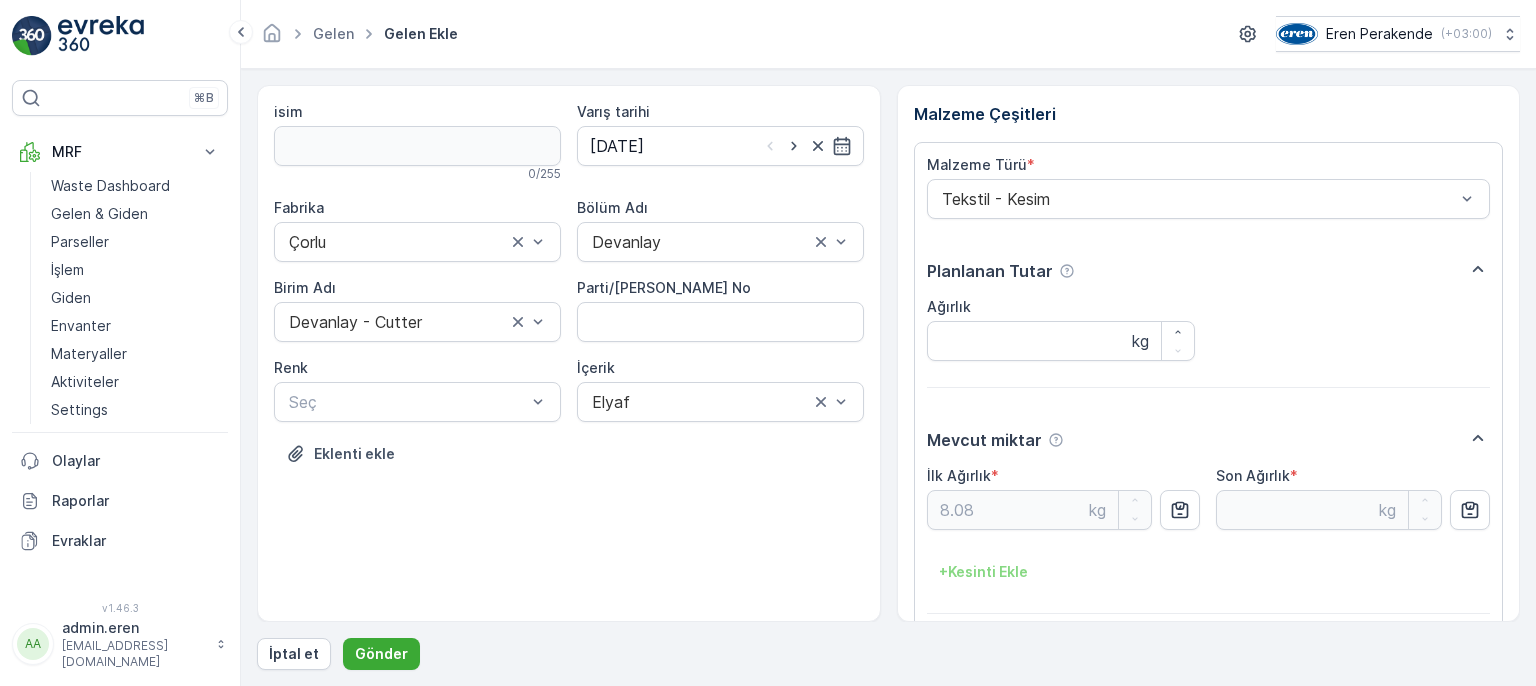 scroll, scrollTop: 84, scrollLeft: 0, axis: vertical 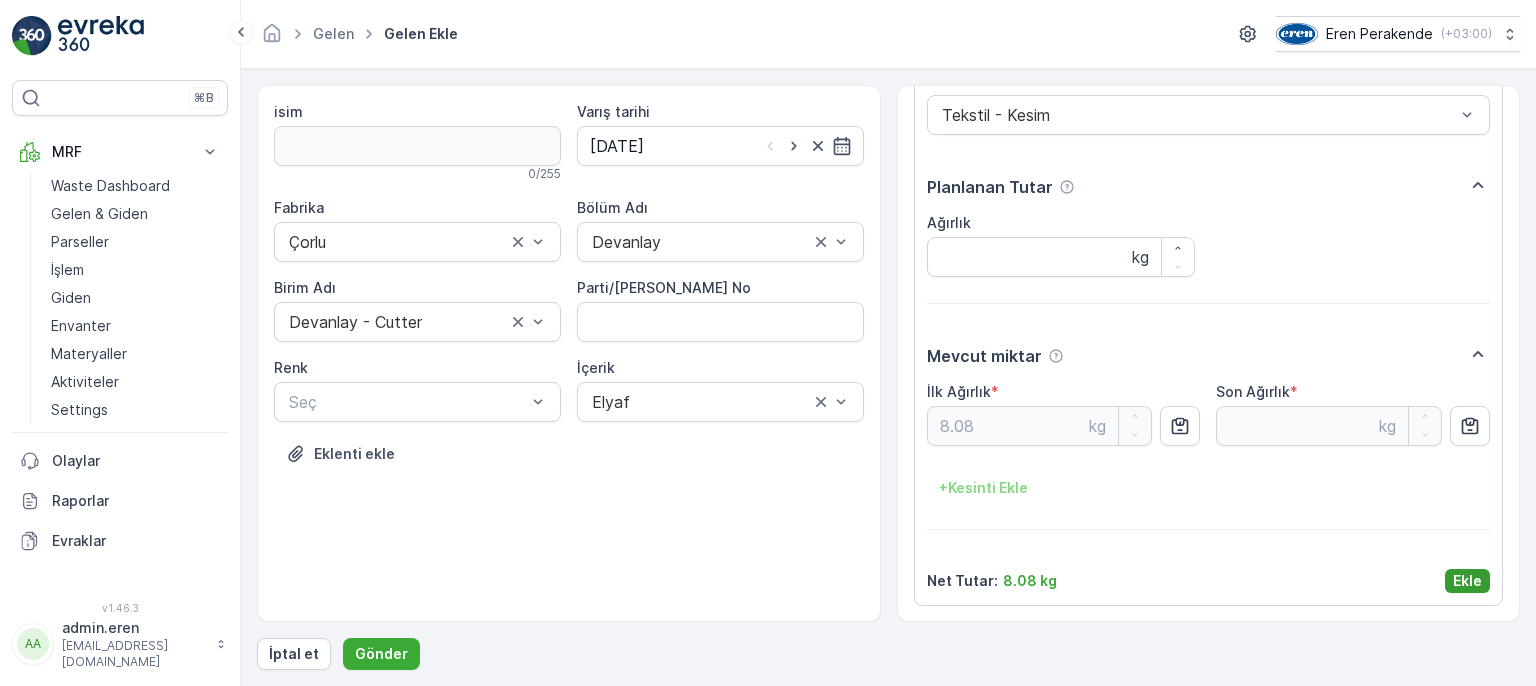 click on "Ekle" at bounding box center (1467, 581) 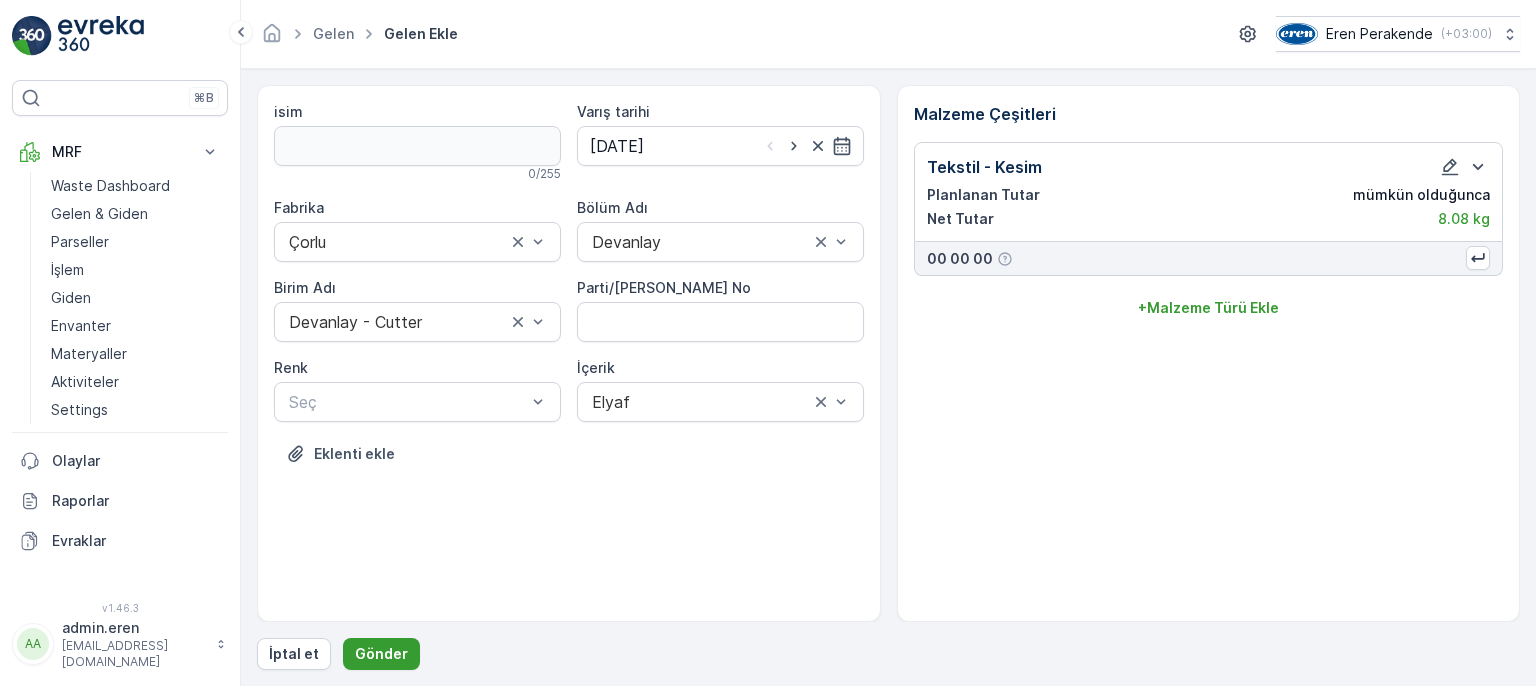 click on "Gönder" at bounding box center [381, 654] 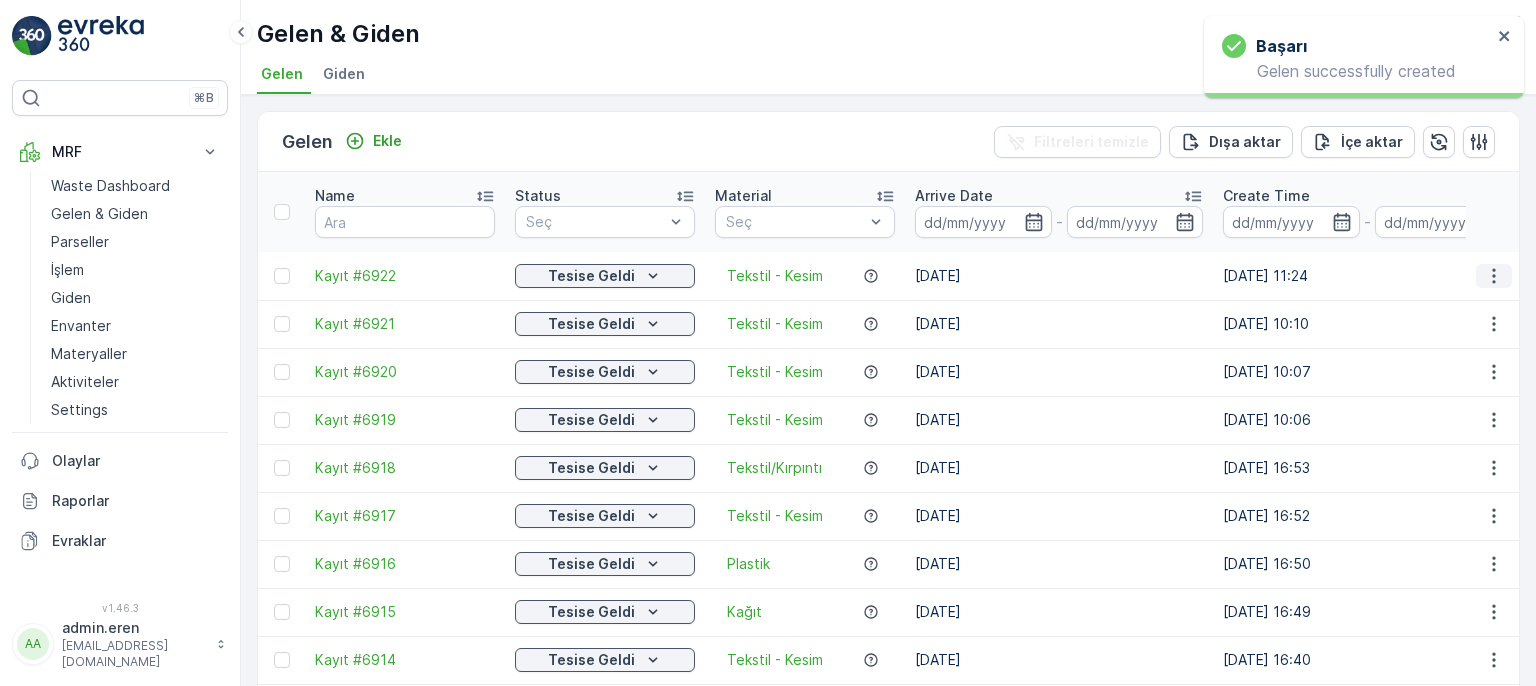 click at bounding box center (1494, 276) 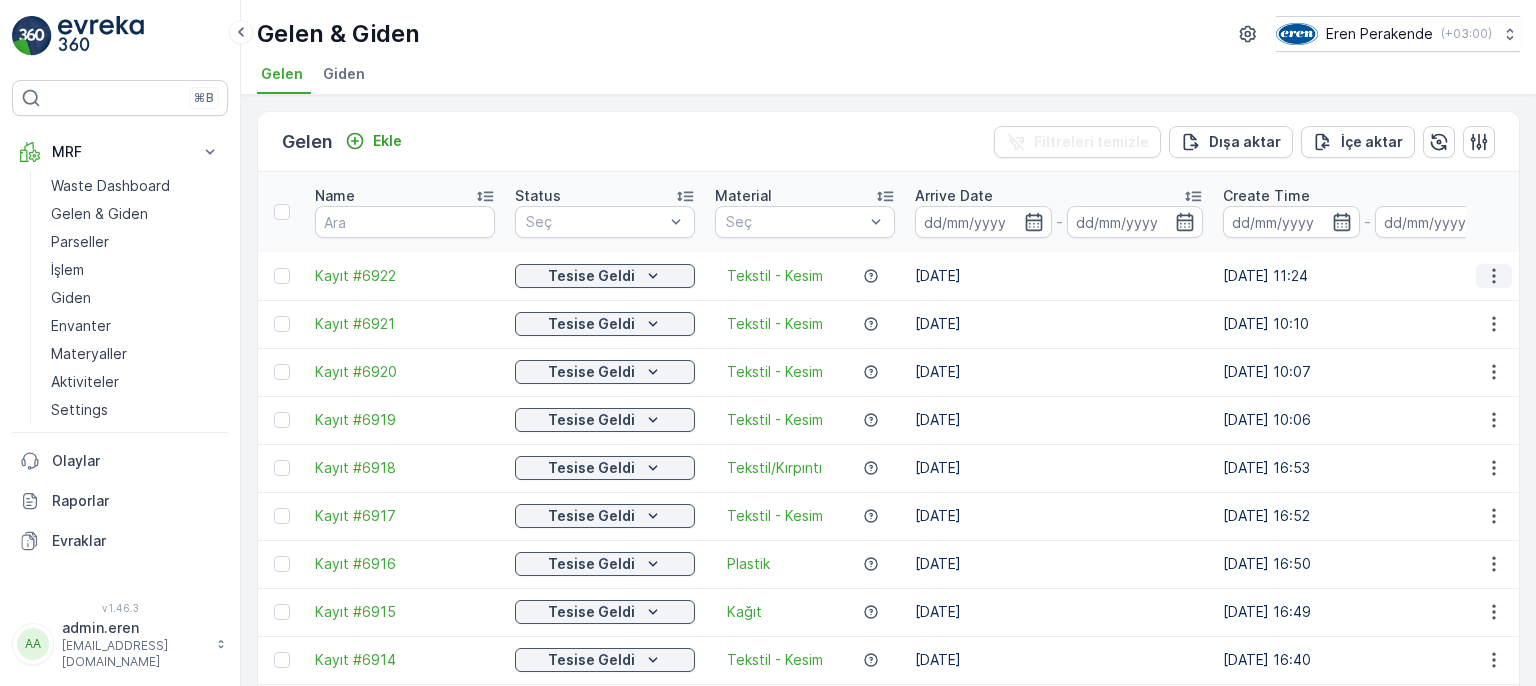 click 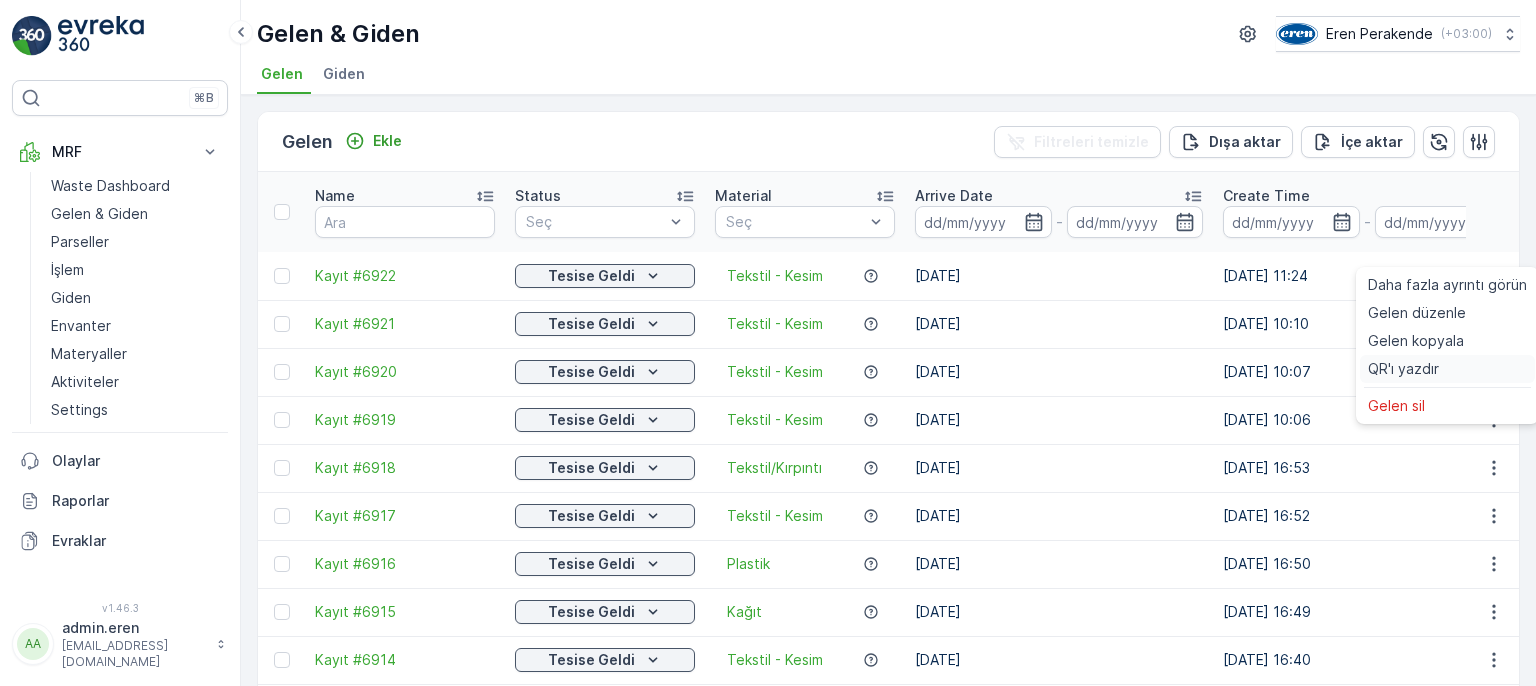 click on "QR'ı yazdır" at bounding box center (1403, 369) 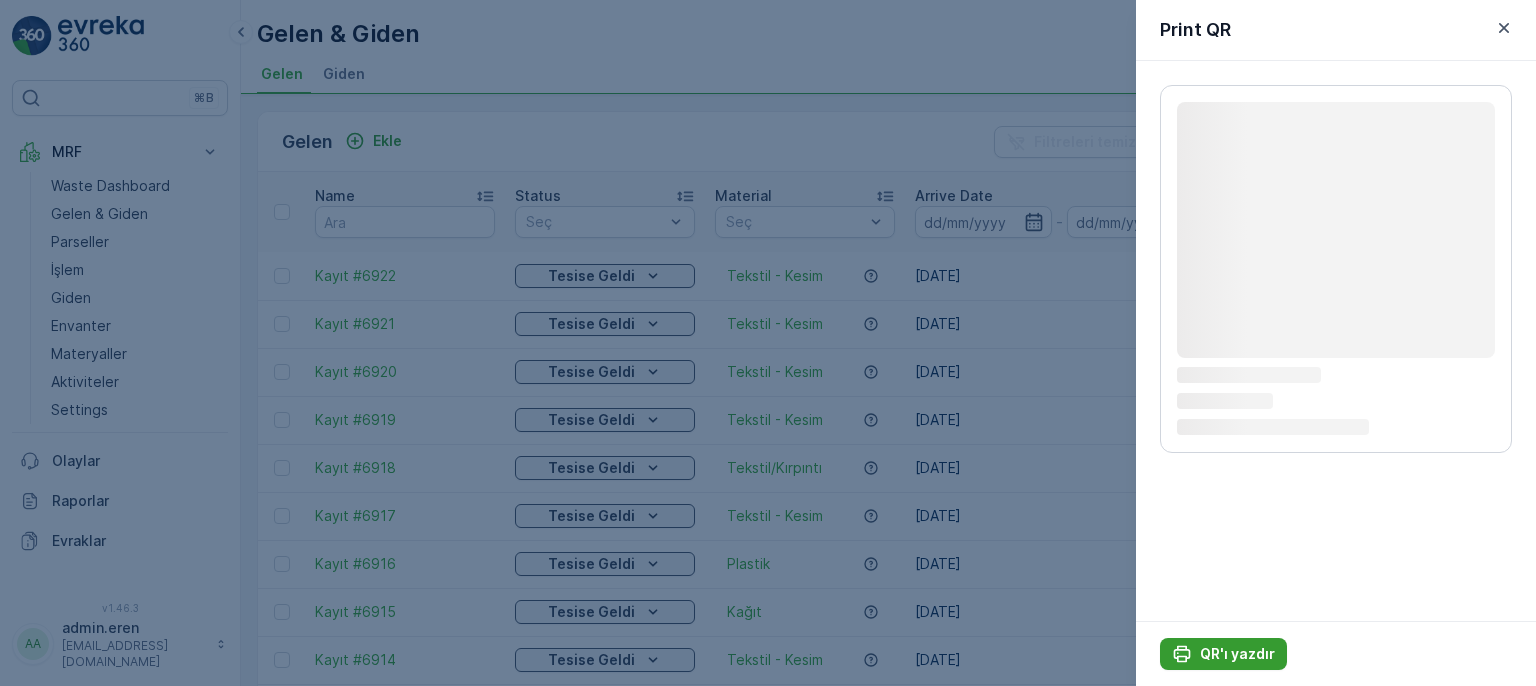 click on "QR'ı yazdır" at bounding box center [1223, 654] 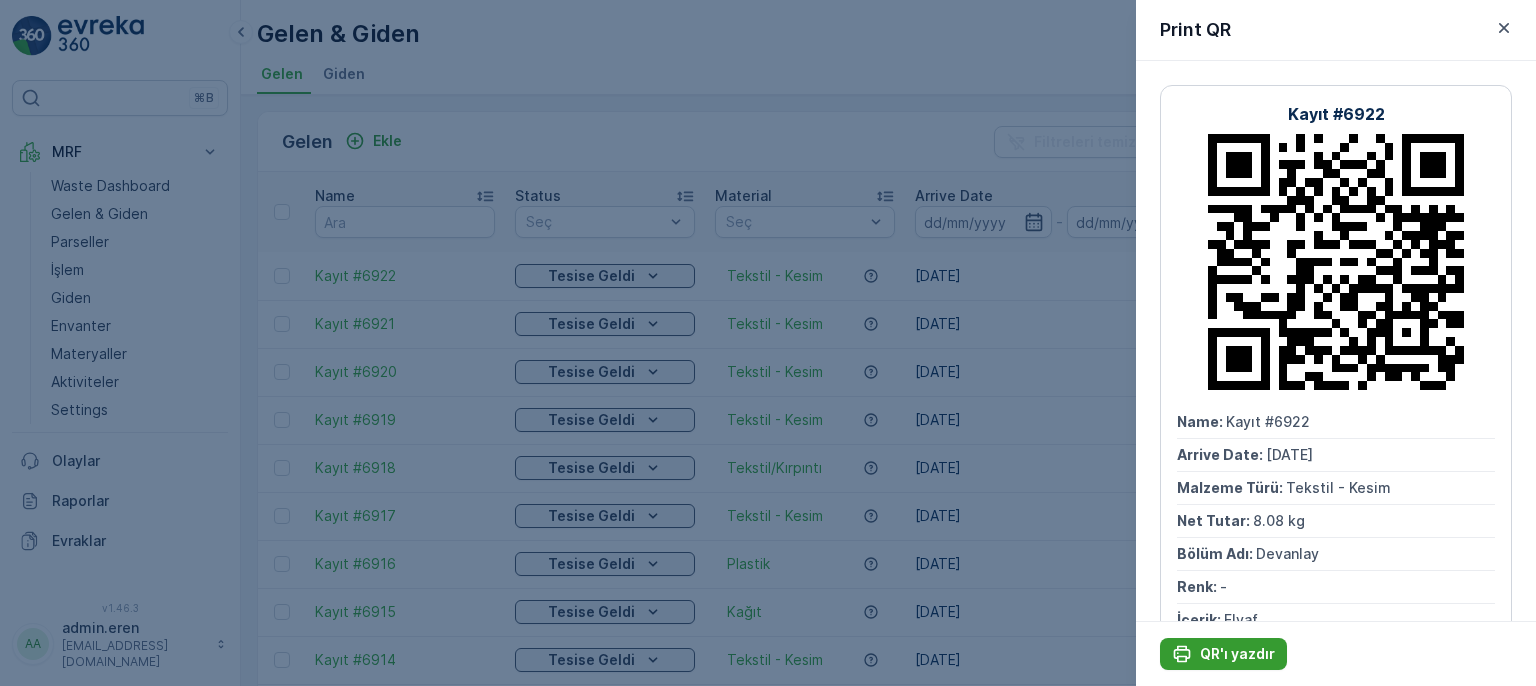 click on "QR'ı yazdır" at bounding box center [1237, 654] 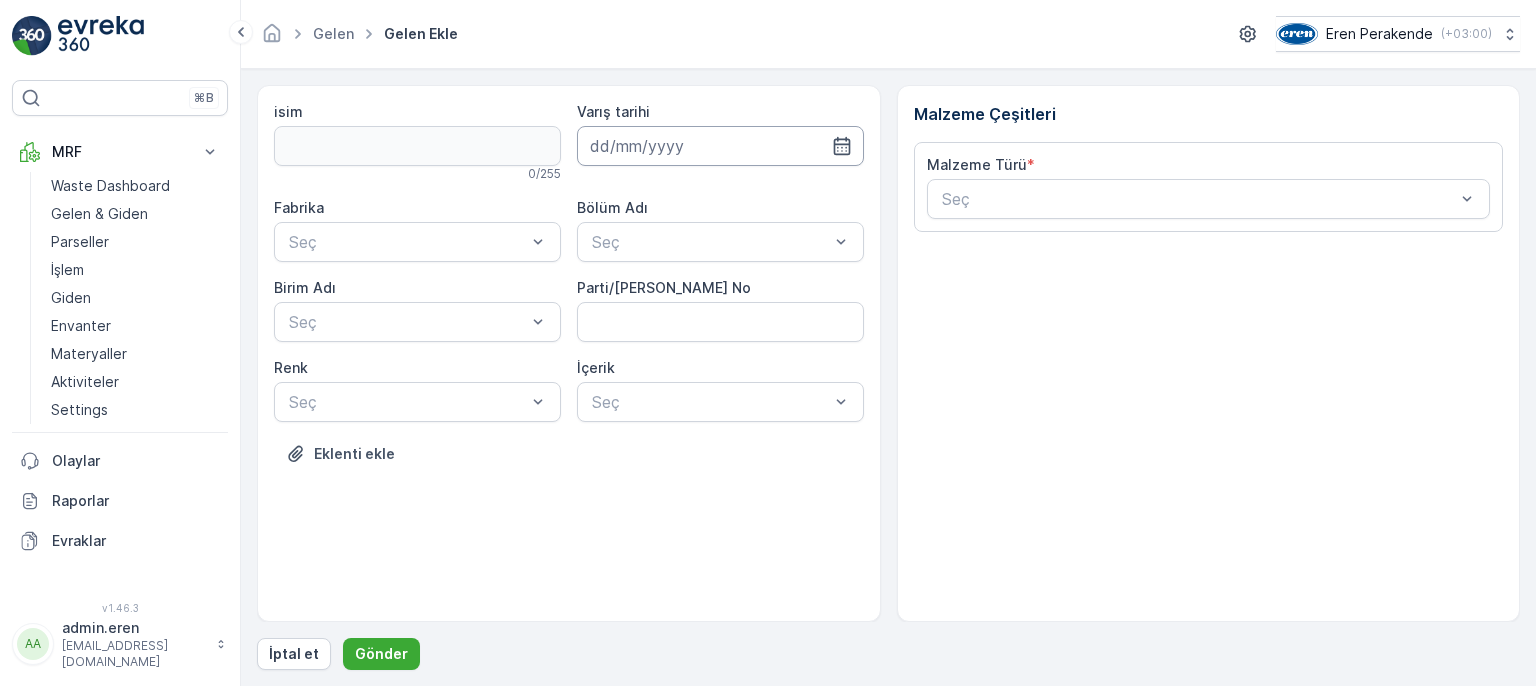 click at bounding box center (720, 146) 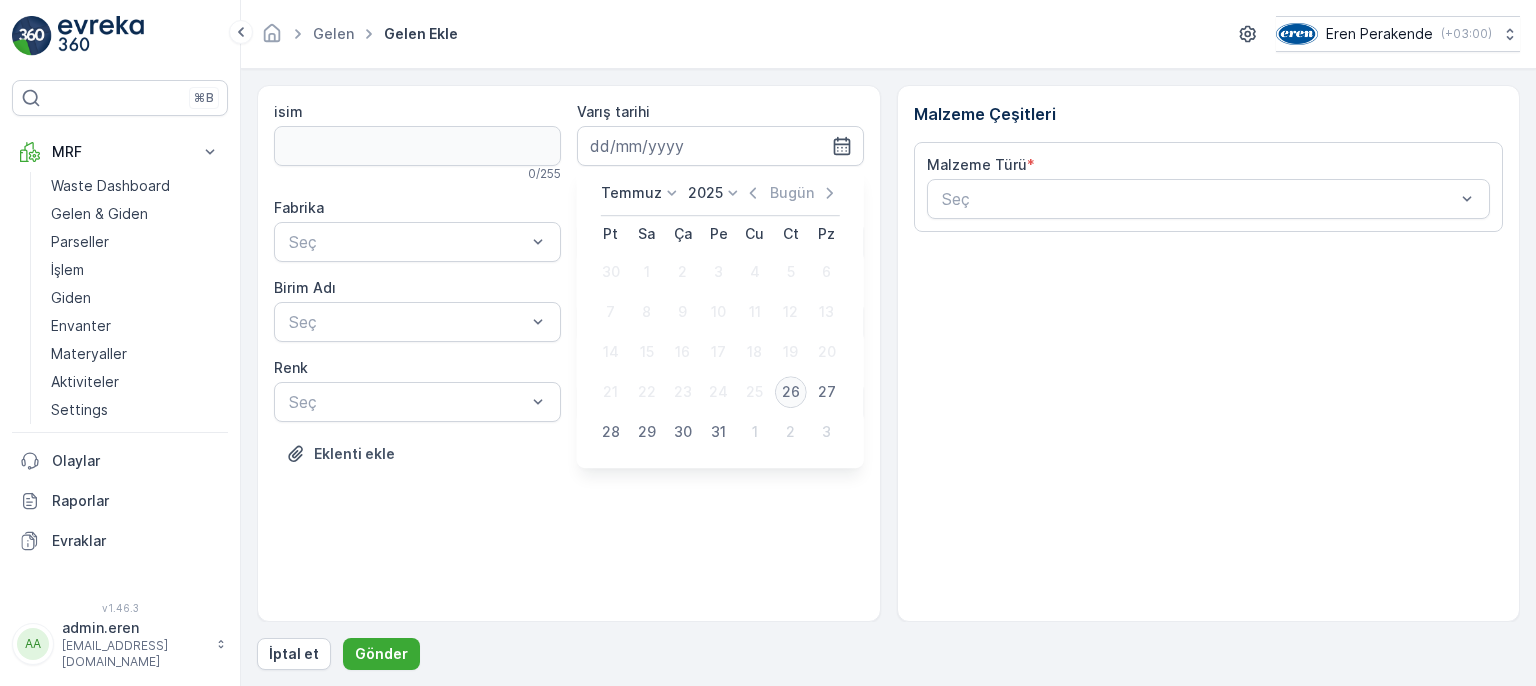 click on "26" at bounding box center [791, 392] 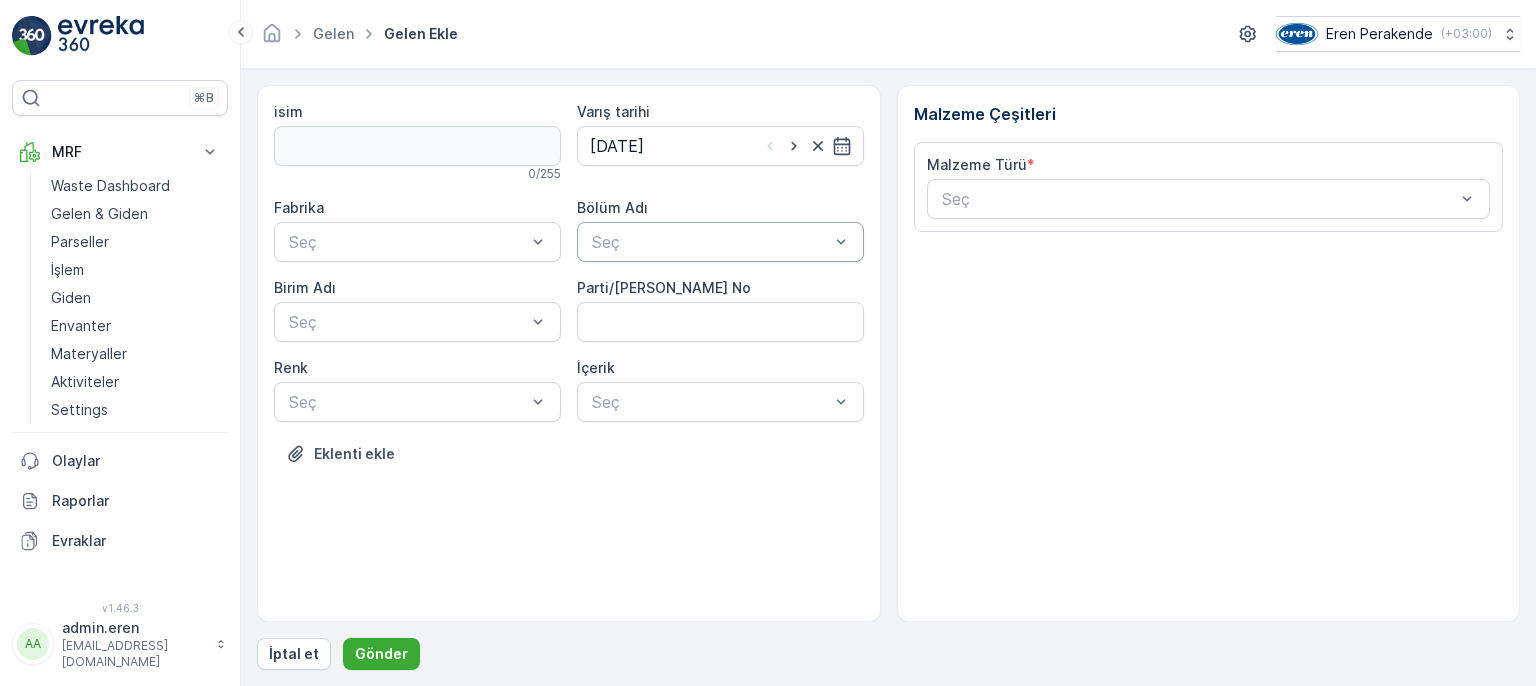 click on "Seç" at bounding box center (720, 242) 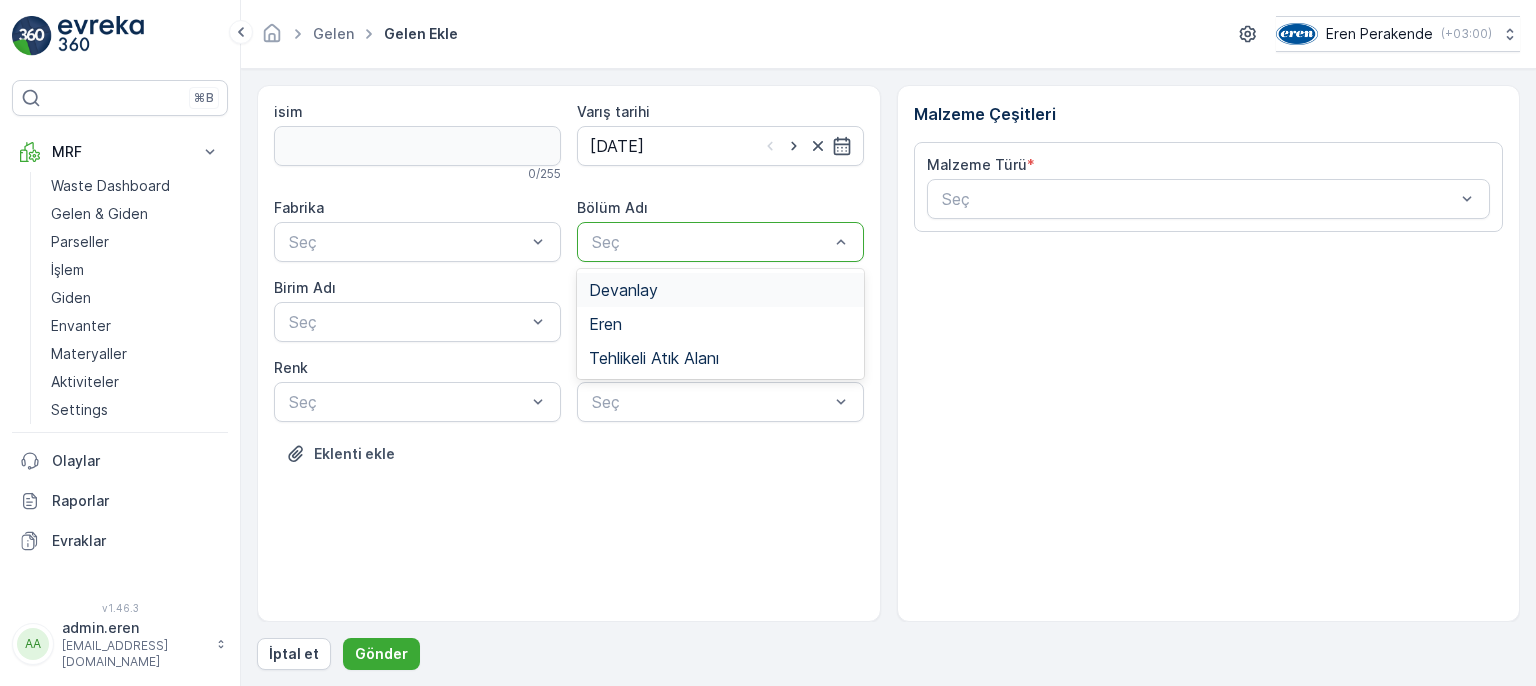 click on "Devanlay" at bounding box center (720, 290) 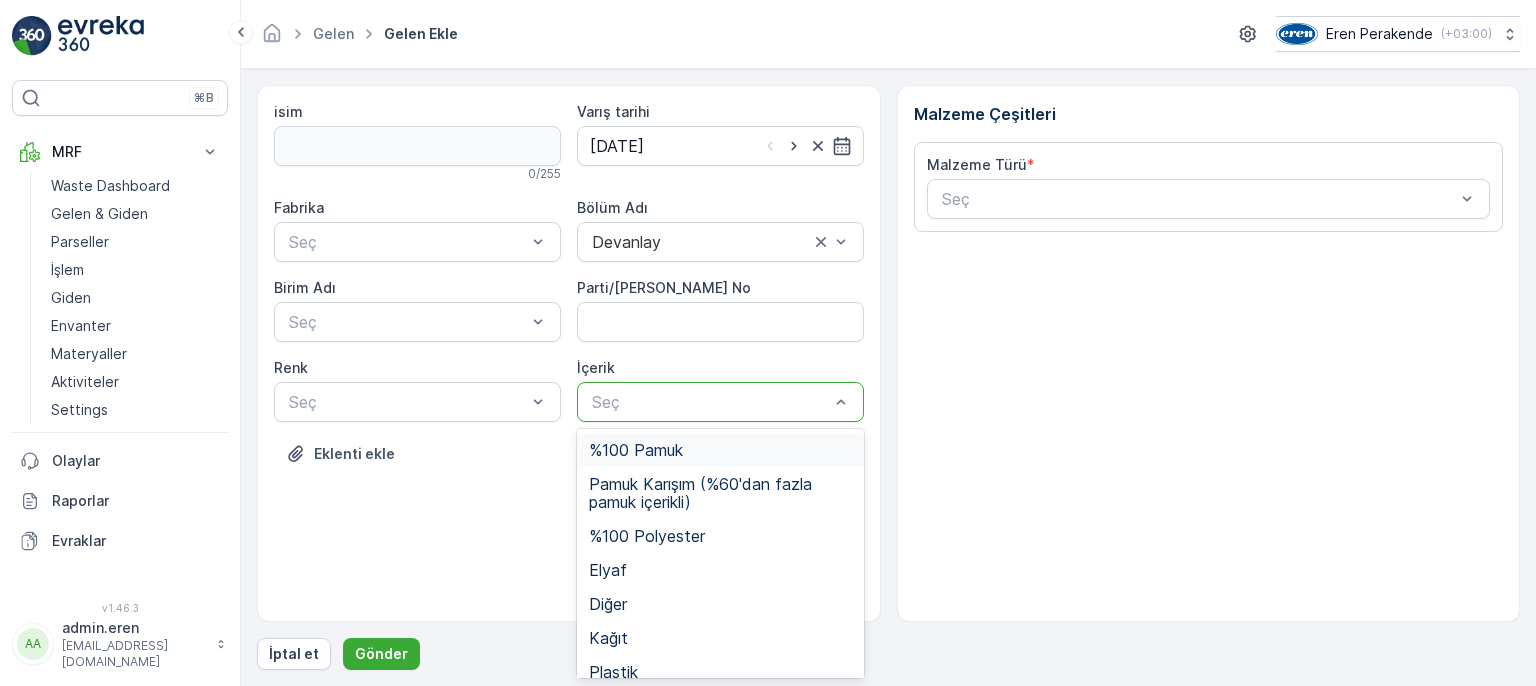 click at bounding box center [710, 402] 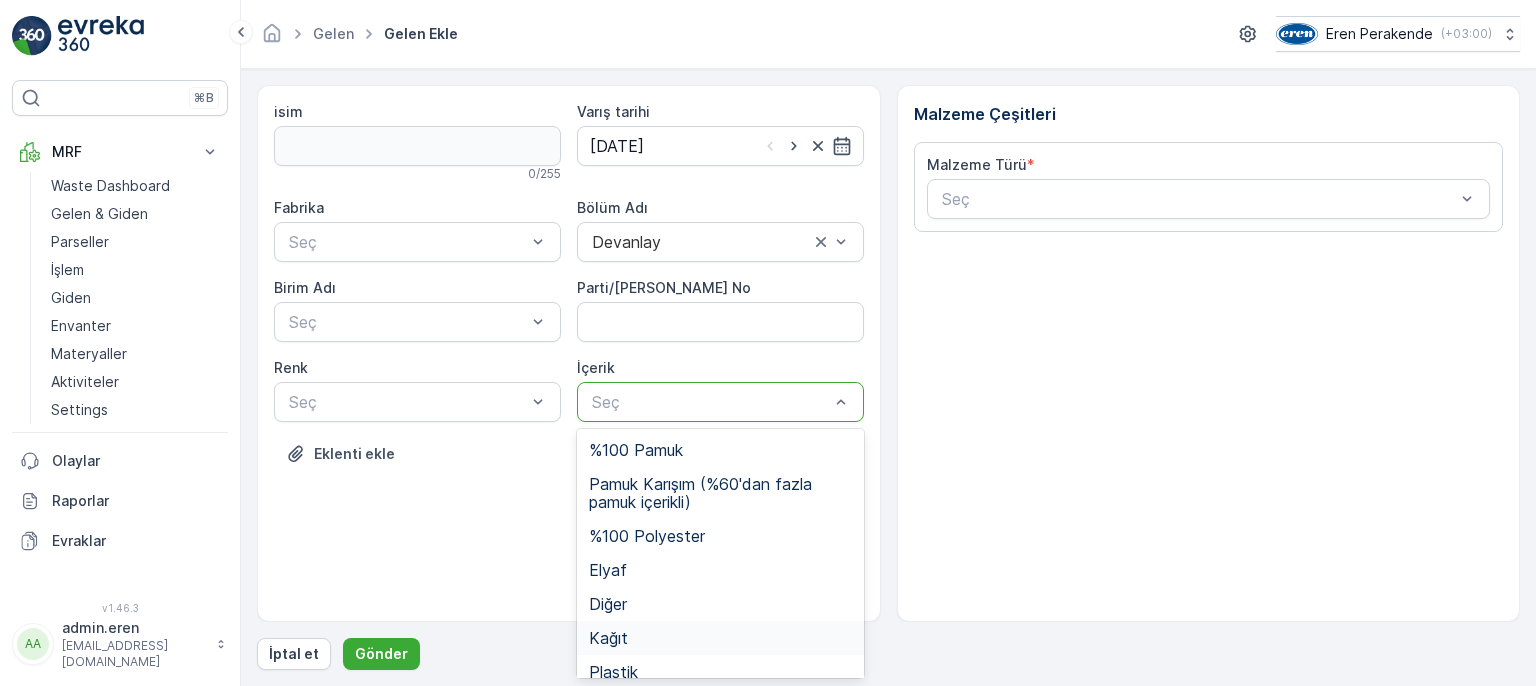 click on "Kağıt" at bounding box center [720, 638] 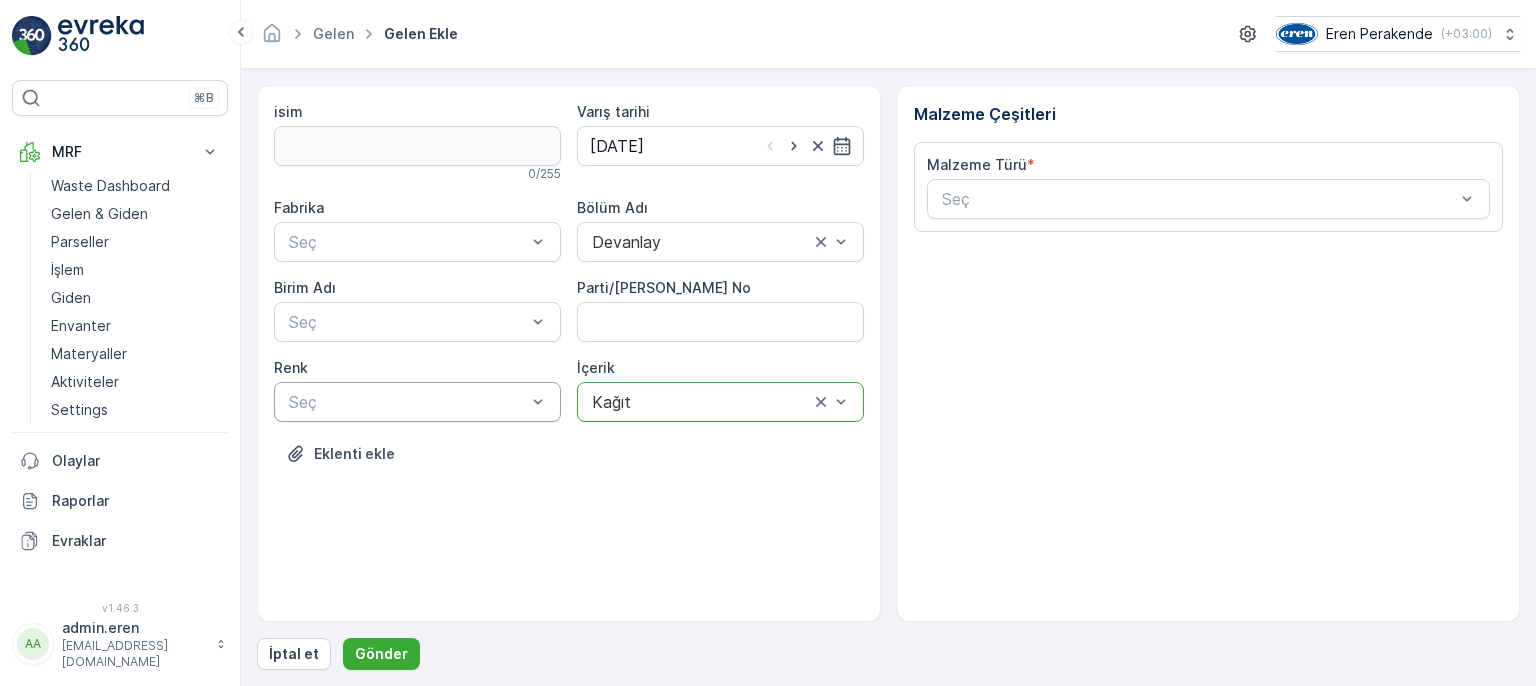 click on "Seç" at bounding box center (417, 402) 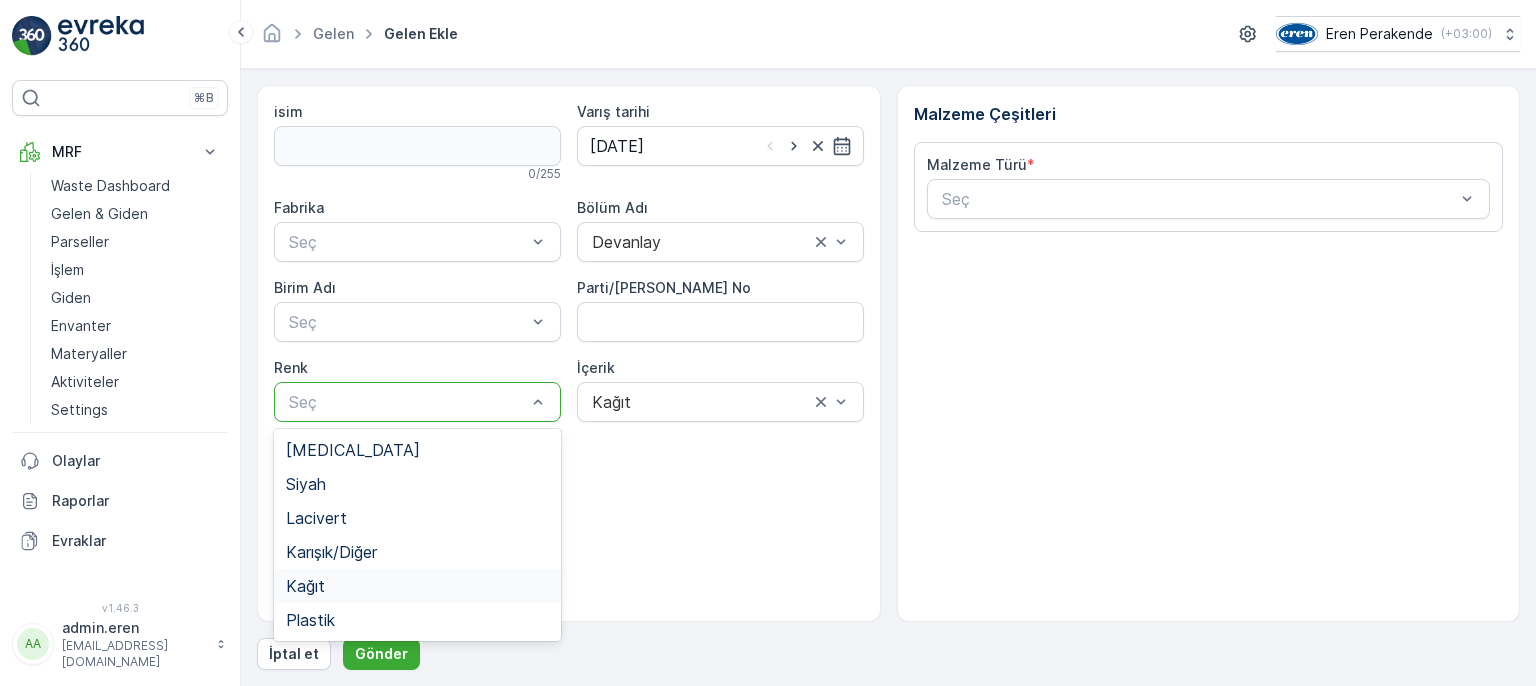 click on "Kağıt" at bounding box center [417, 586] 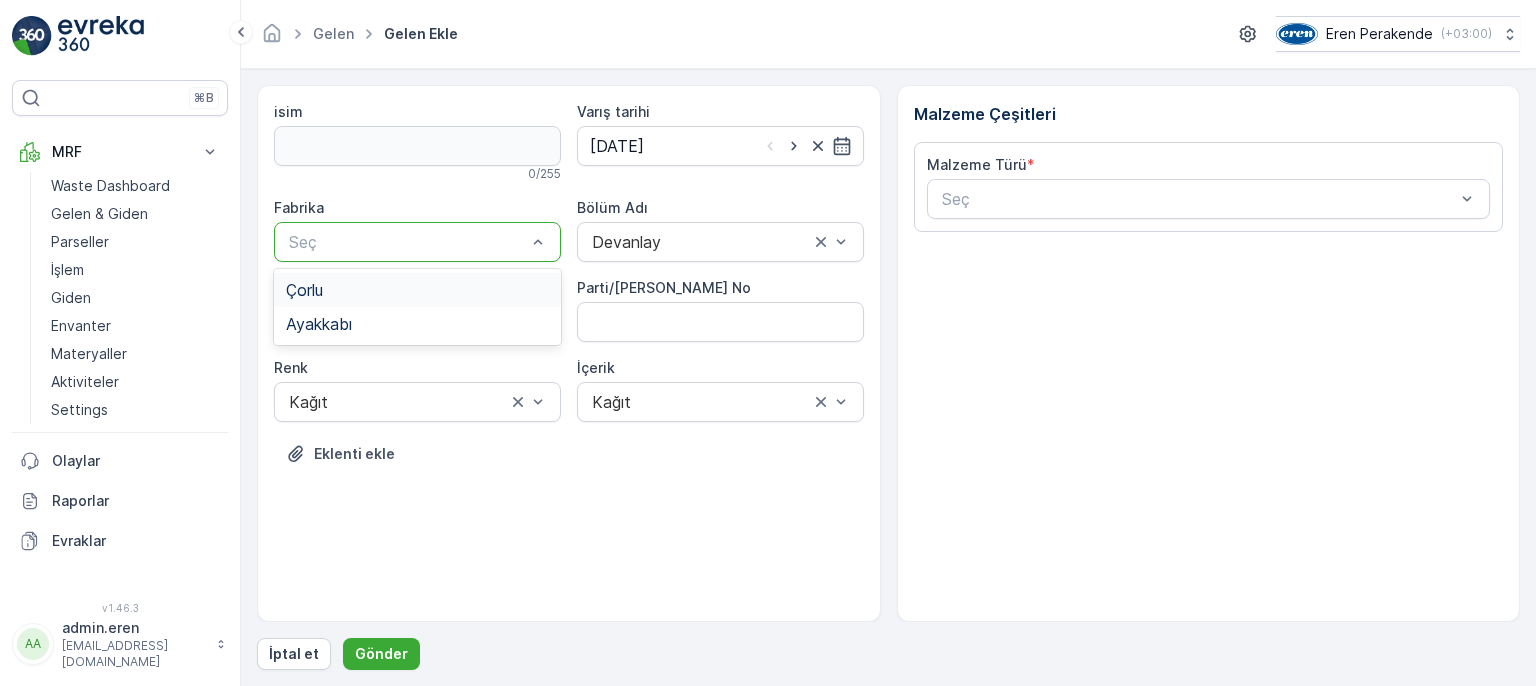 click at bounding box center [407, 242] 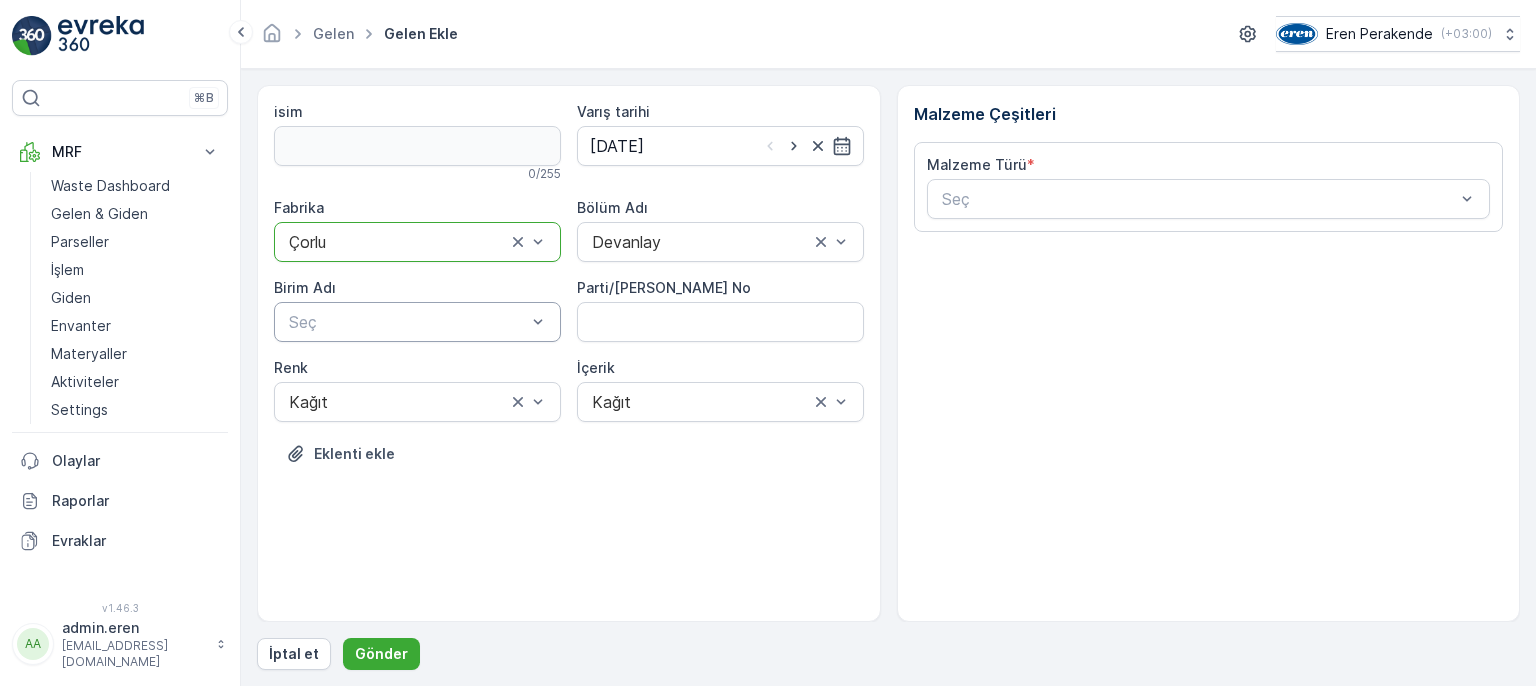 click at bounding box center (407, 322) 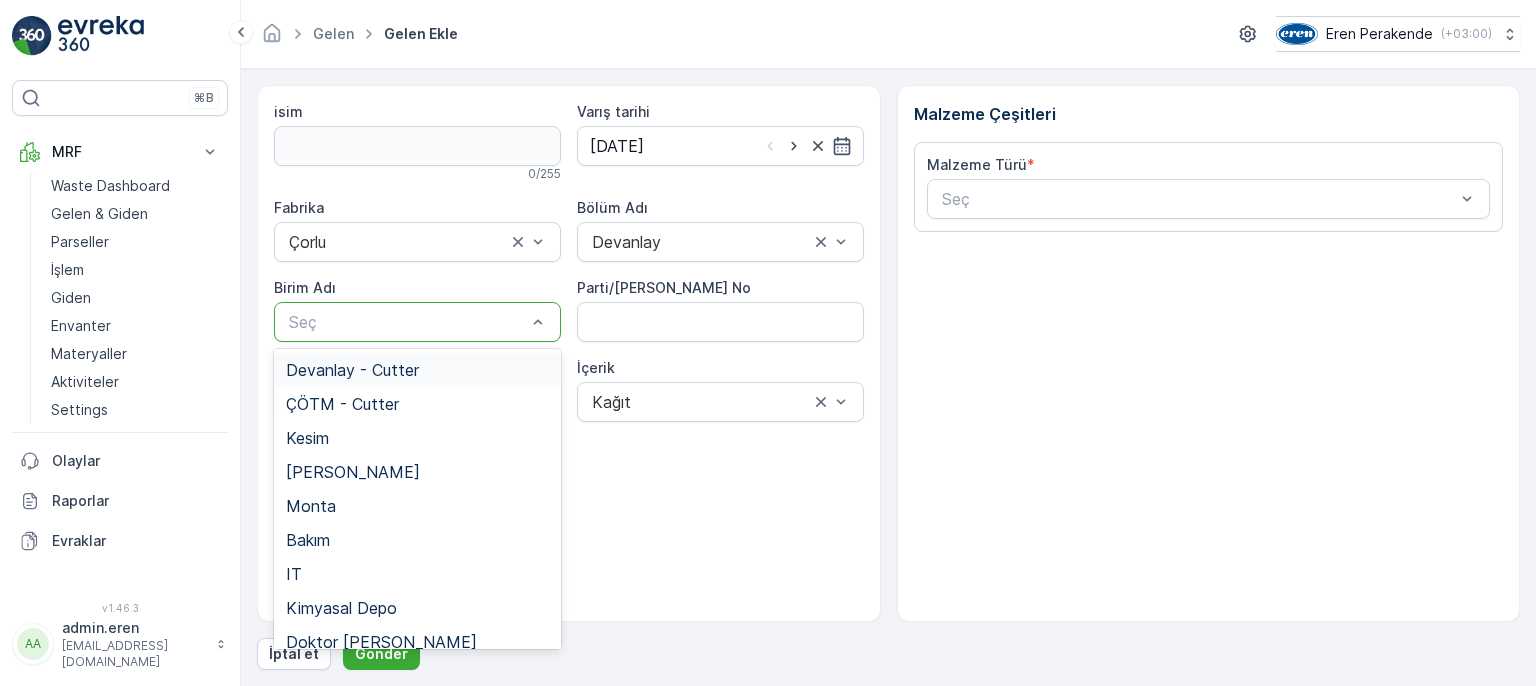 drag, startPoint x: 375, startPoint y: 371, endPoint x: 397, endPoint y: 371, distance: 22 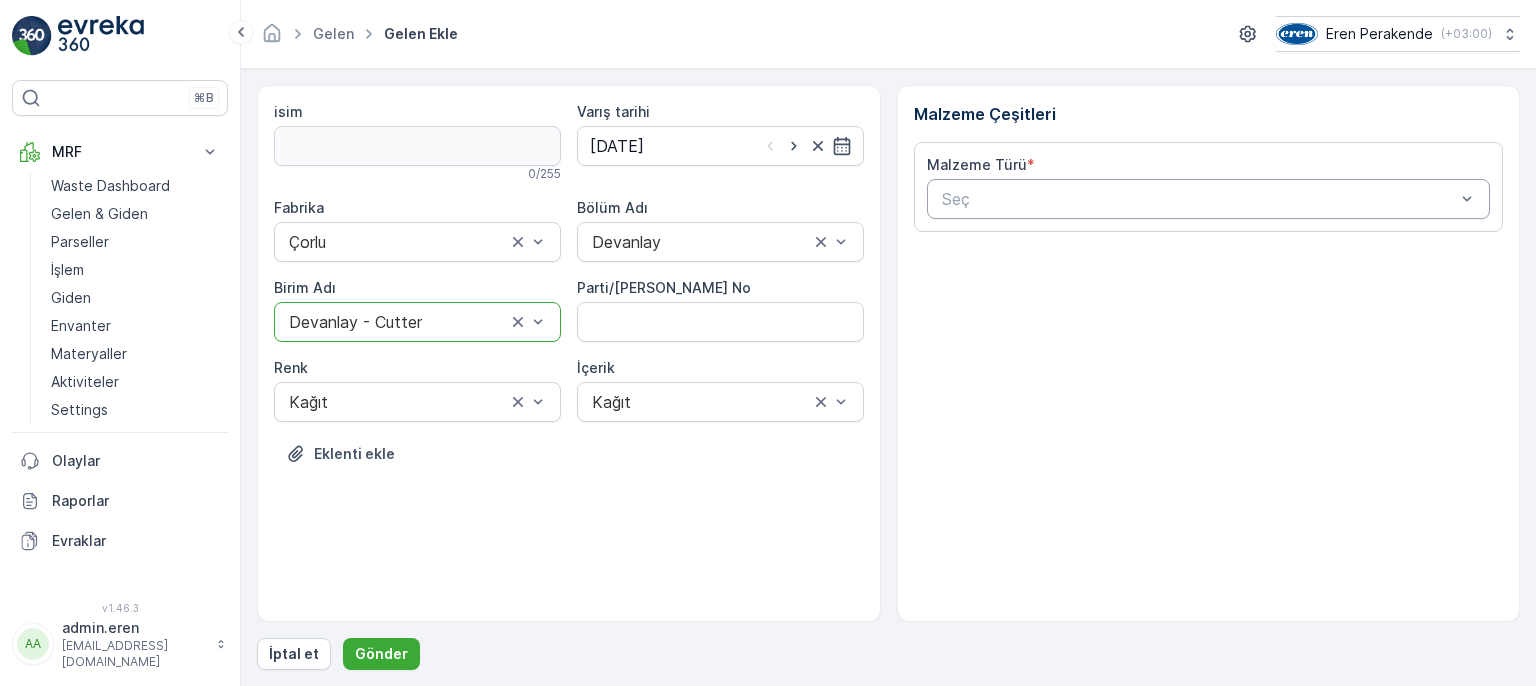 click at bounding box center [1199, 199] 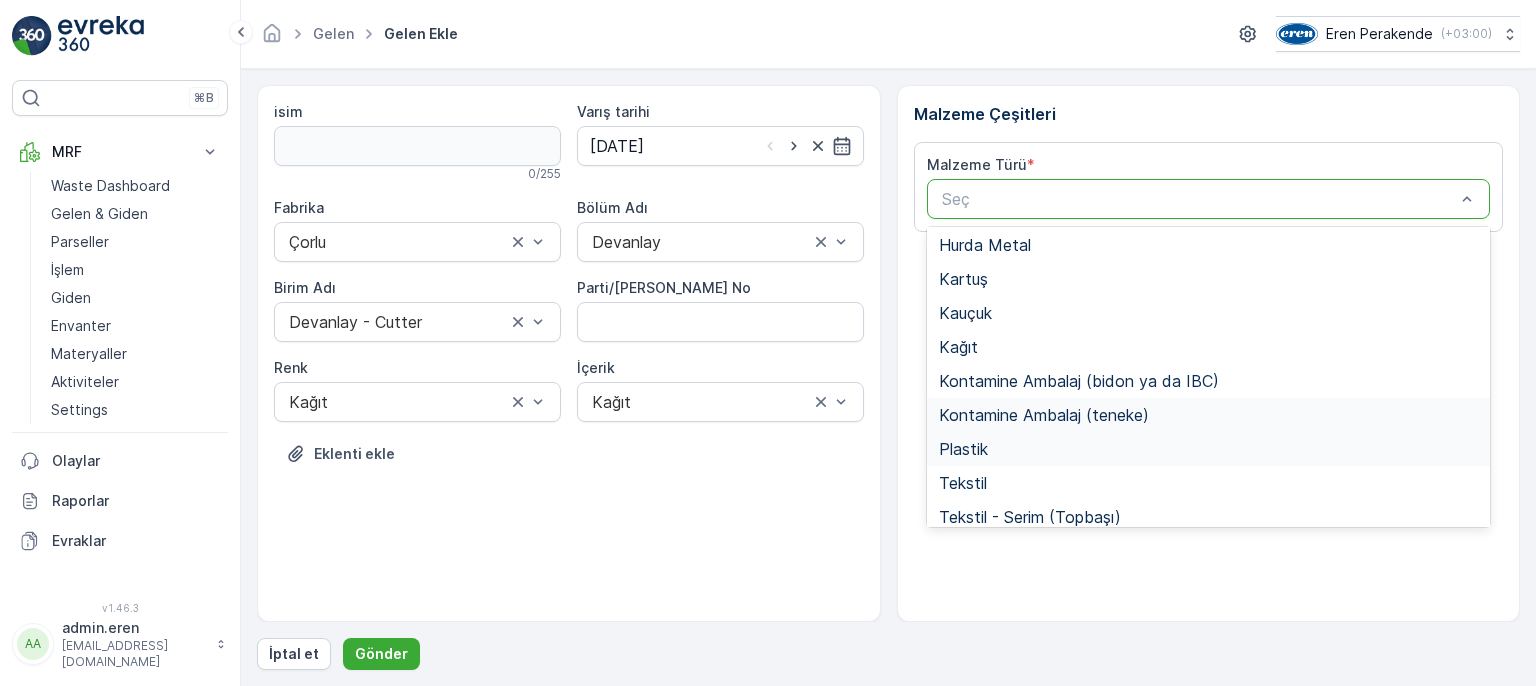 scroll, scrollTop: 300, scrollLeft: 0, axis: vertical 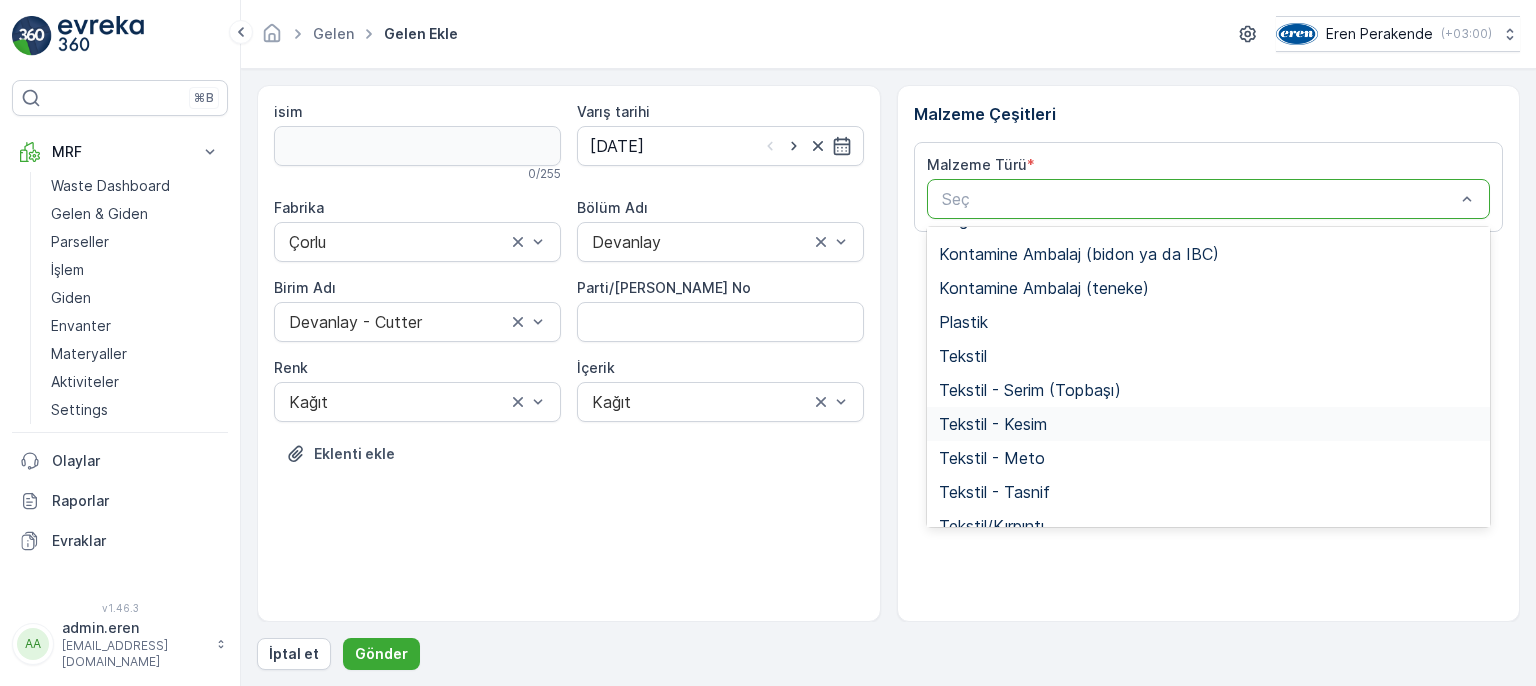 click on "Tekstil - Kesim" at bounding box center [993, 424] 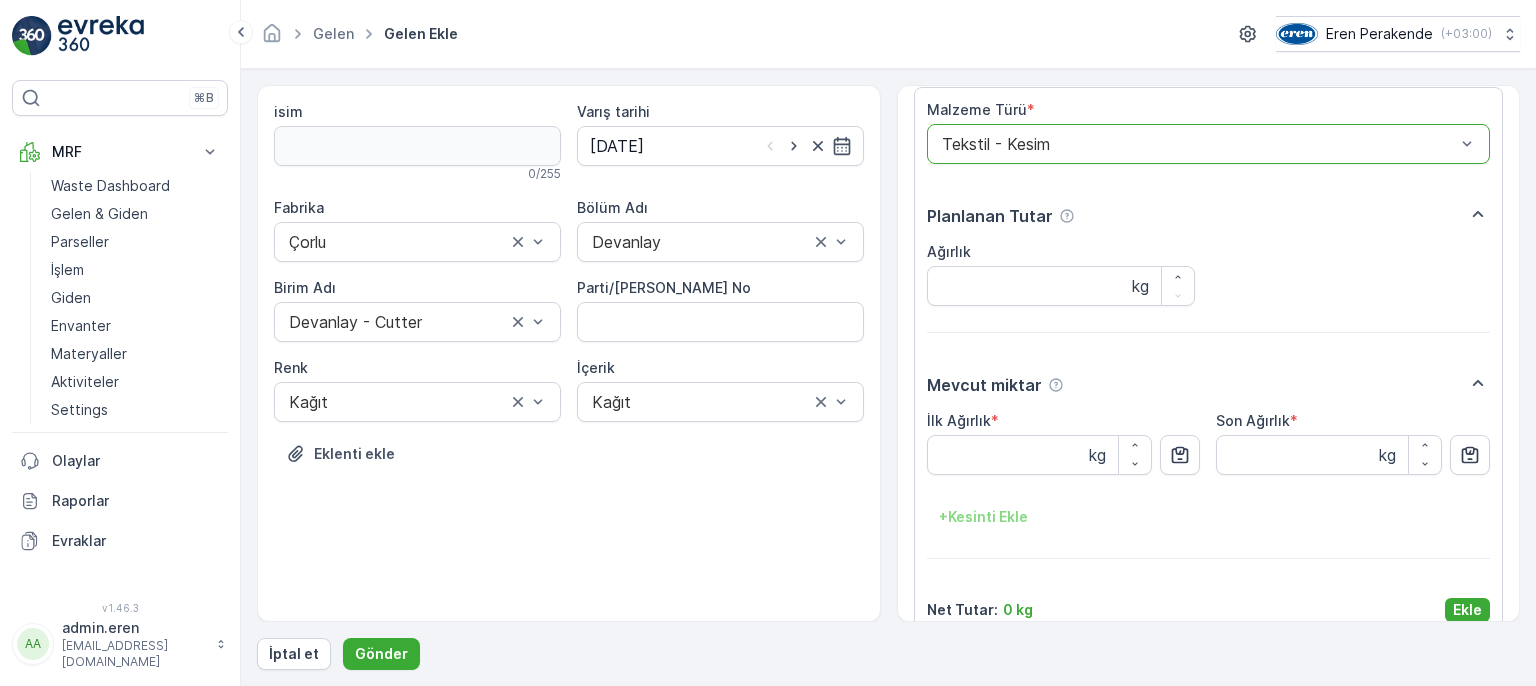 scroll, scrollTop: 84, scrollLeft: 0, axis: vertical 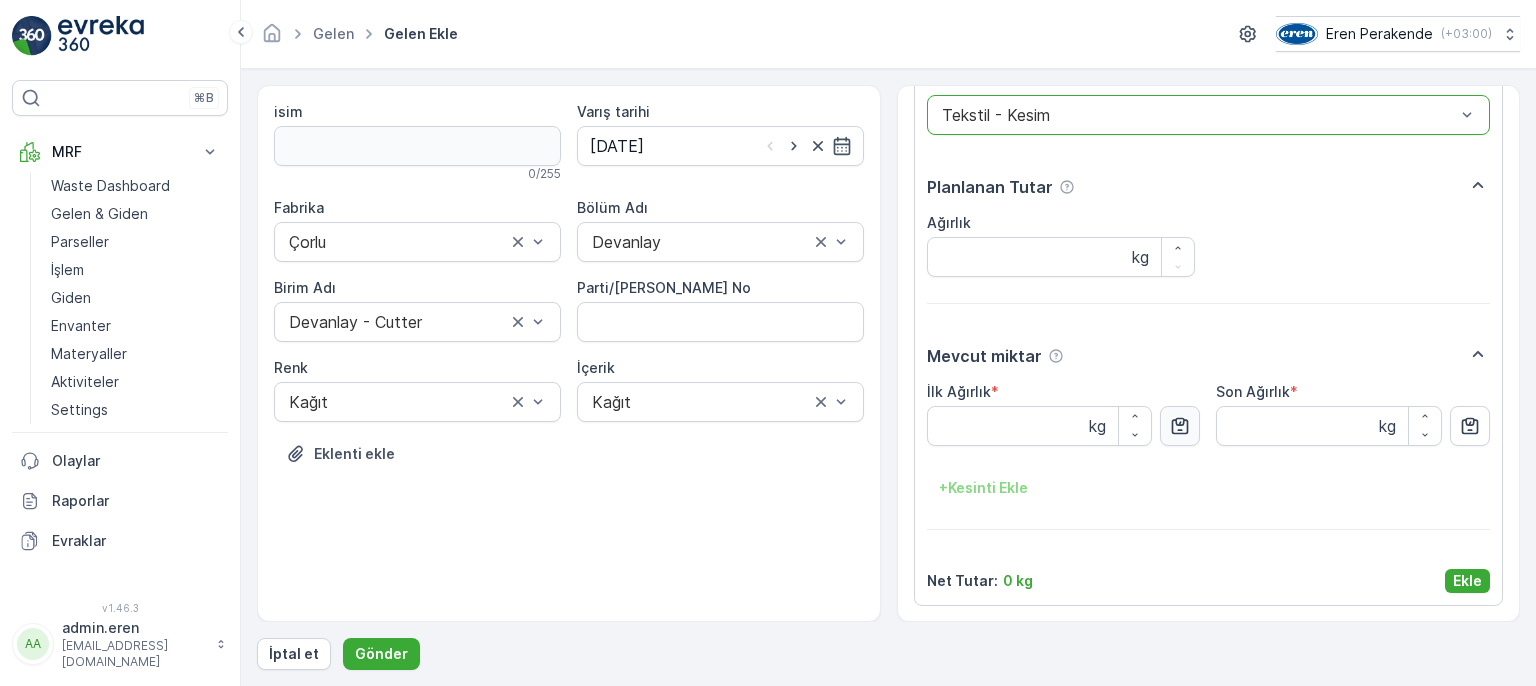 click 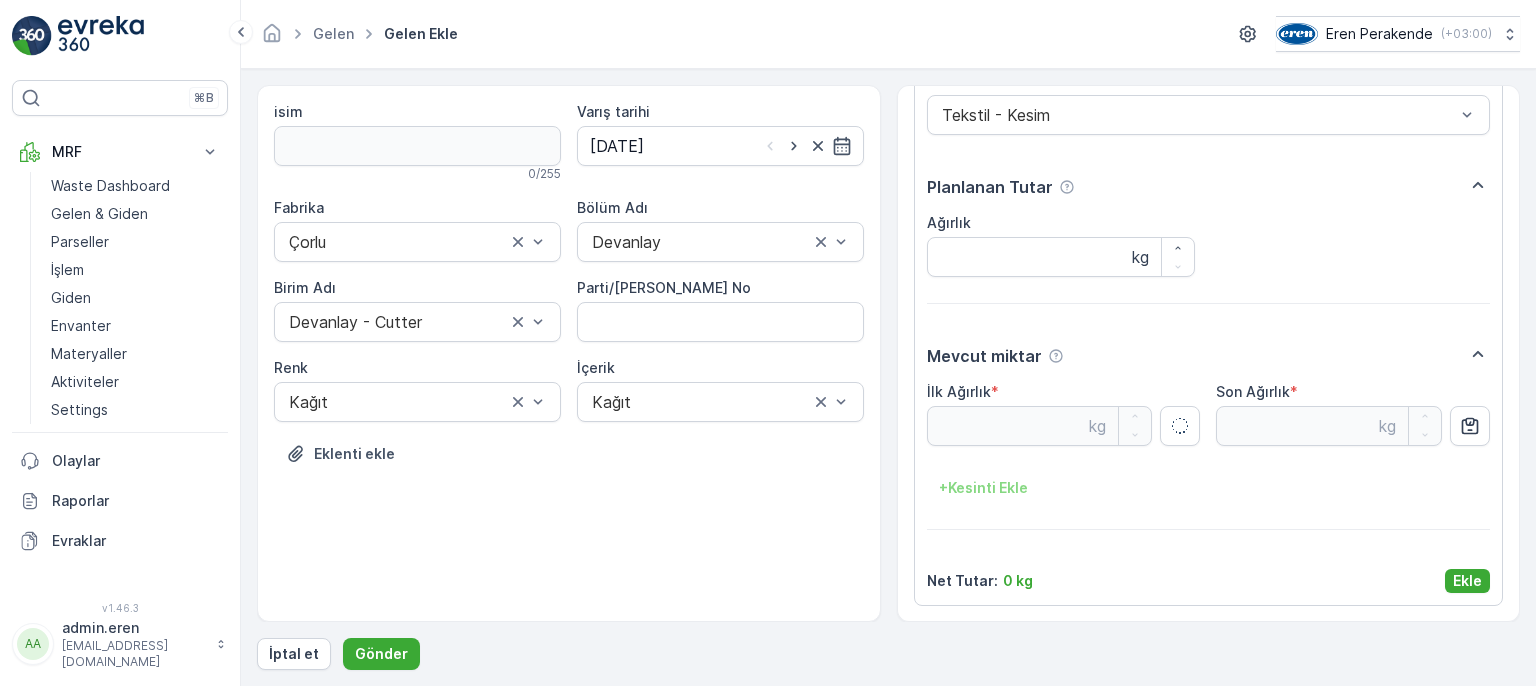 type on "3.97" 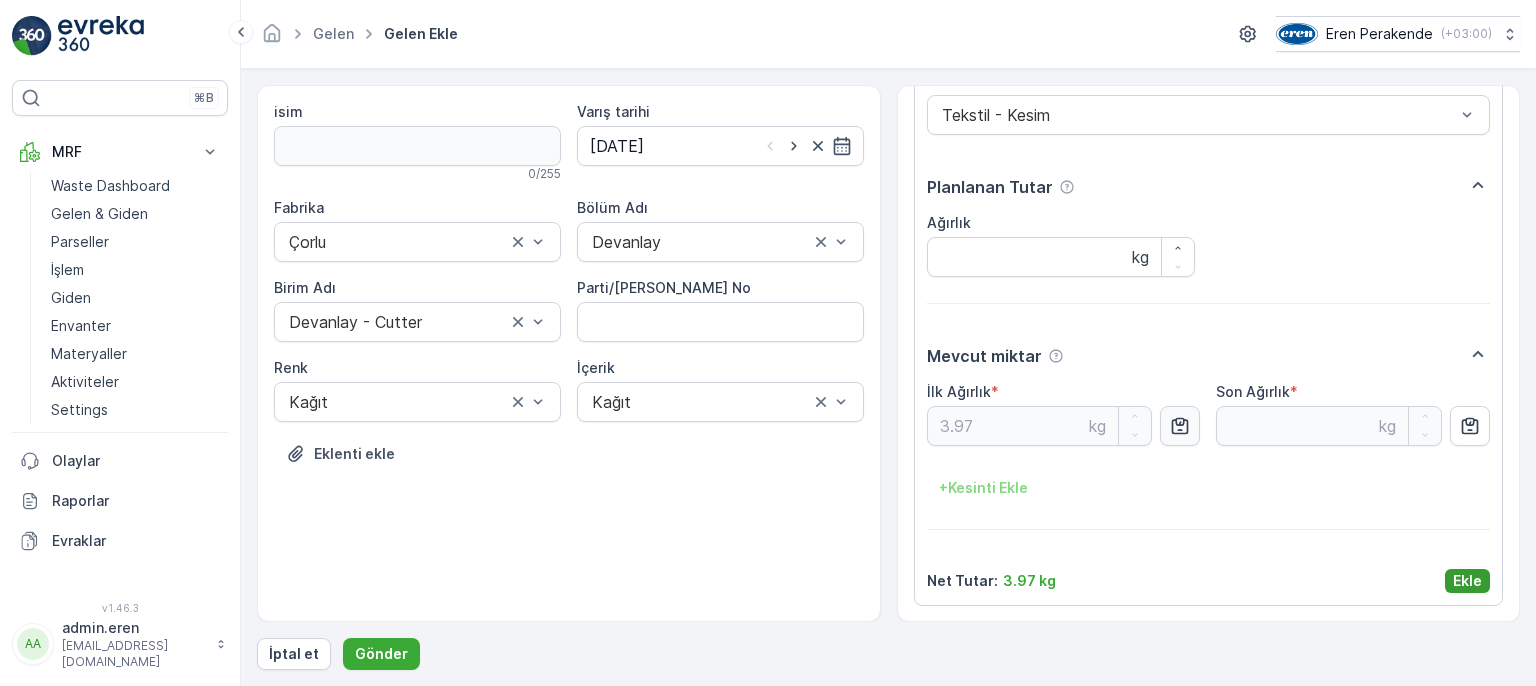 click on "Ekle" at bounding box center (1467, 581) 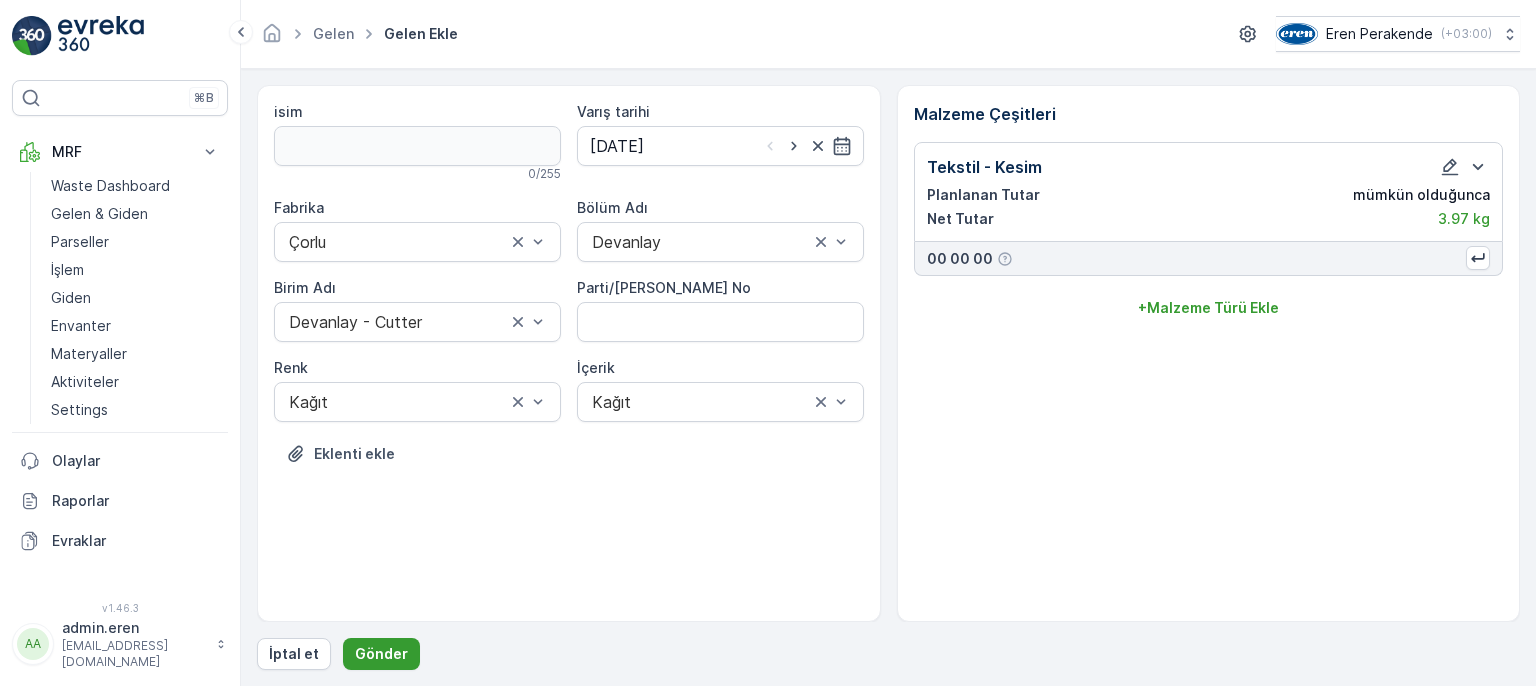click on "Gönder" at bounding box center [381, 654] 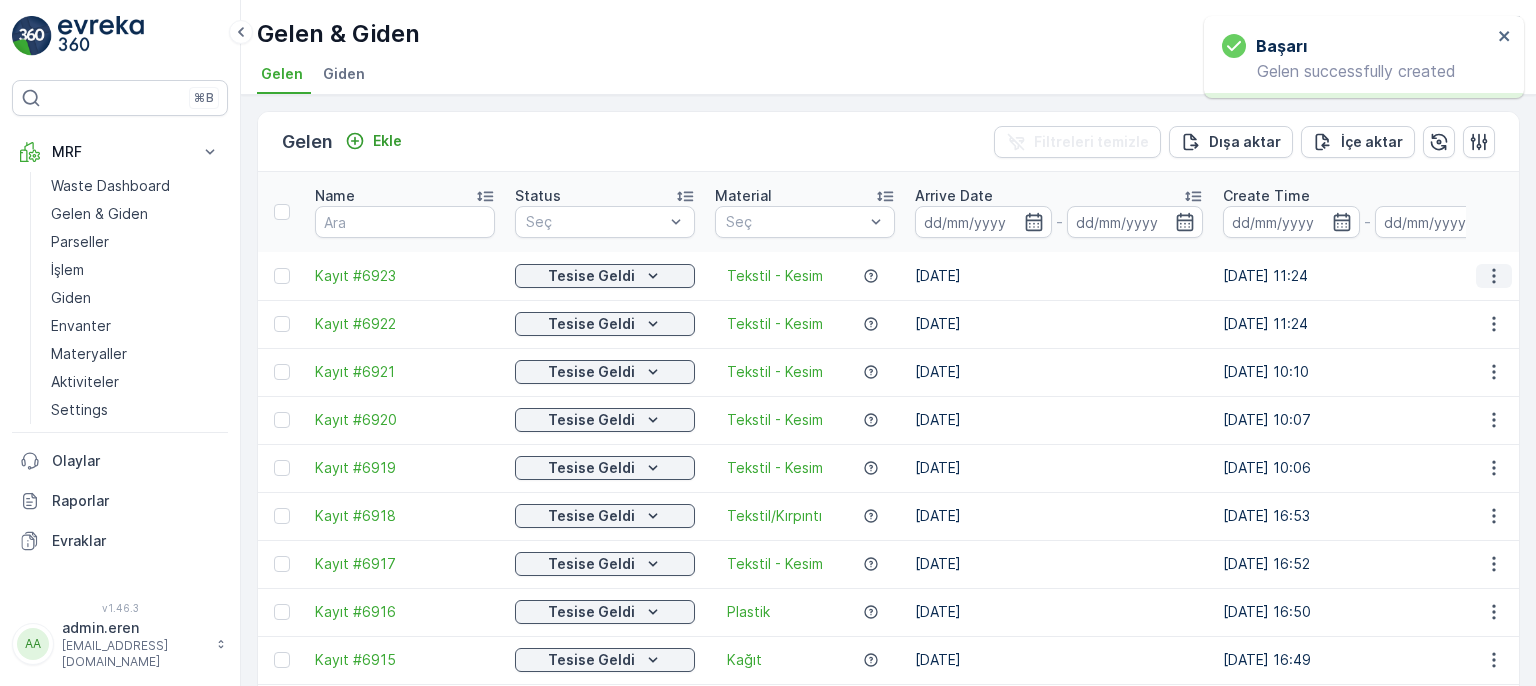 click 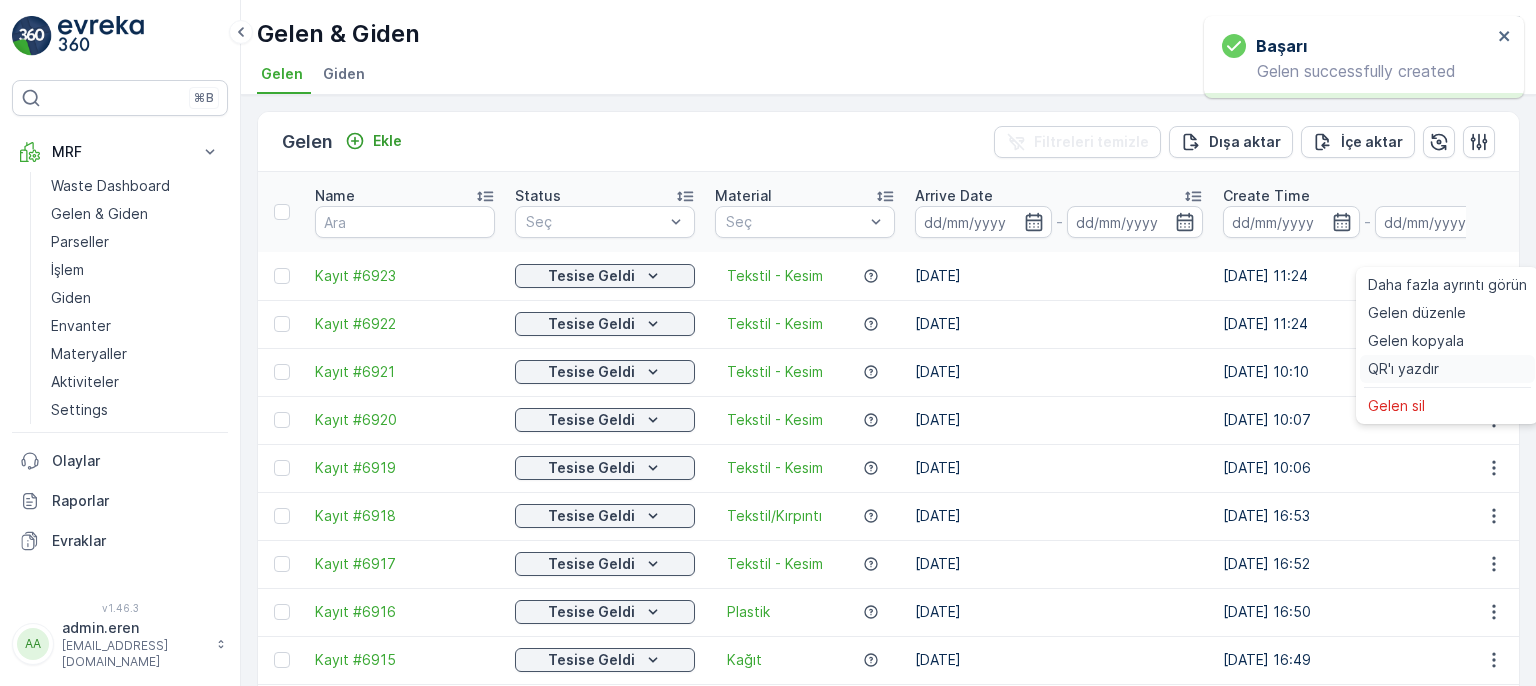 click on "QR'ı yazdır" at bounding box center (1403, 369) 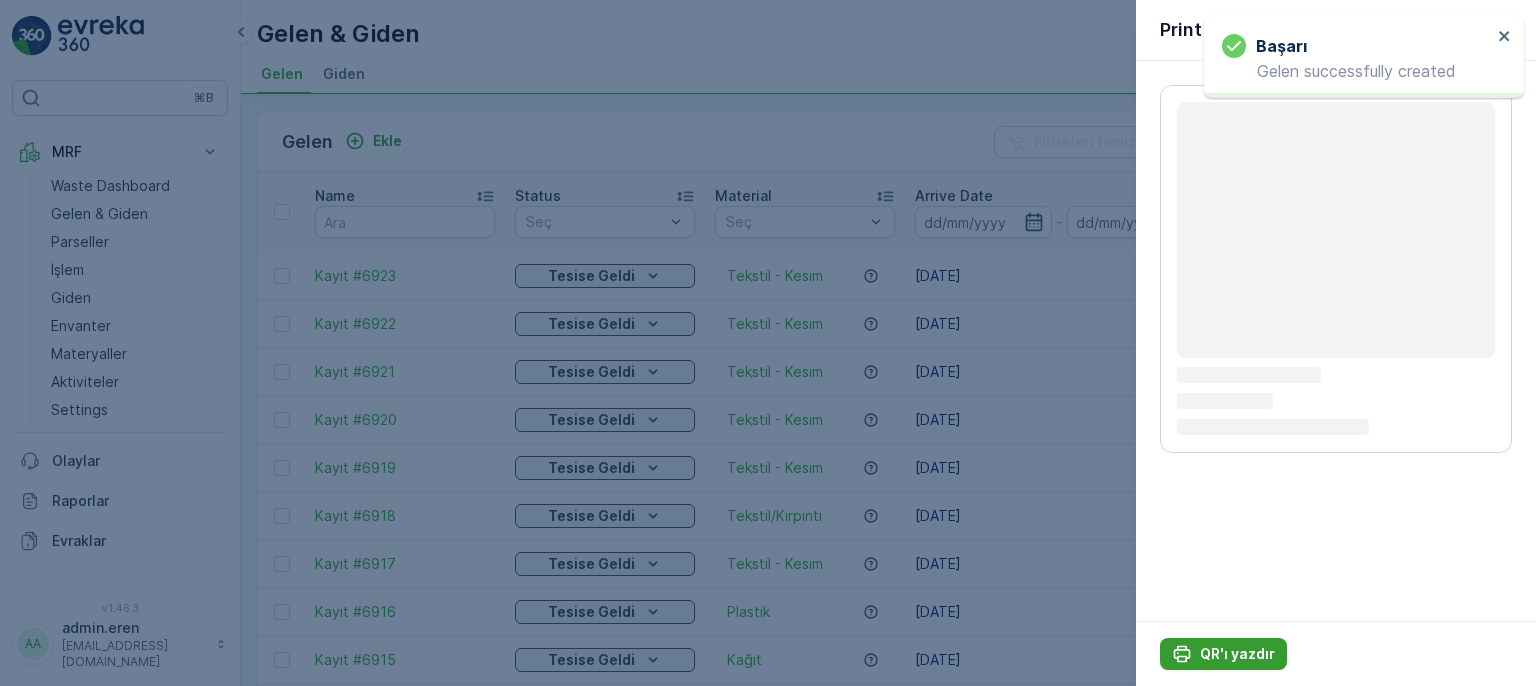 click on "QR'ı yazdır" at bounding box center (1237, 654) 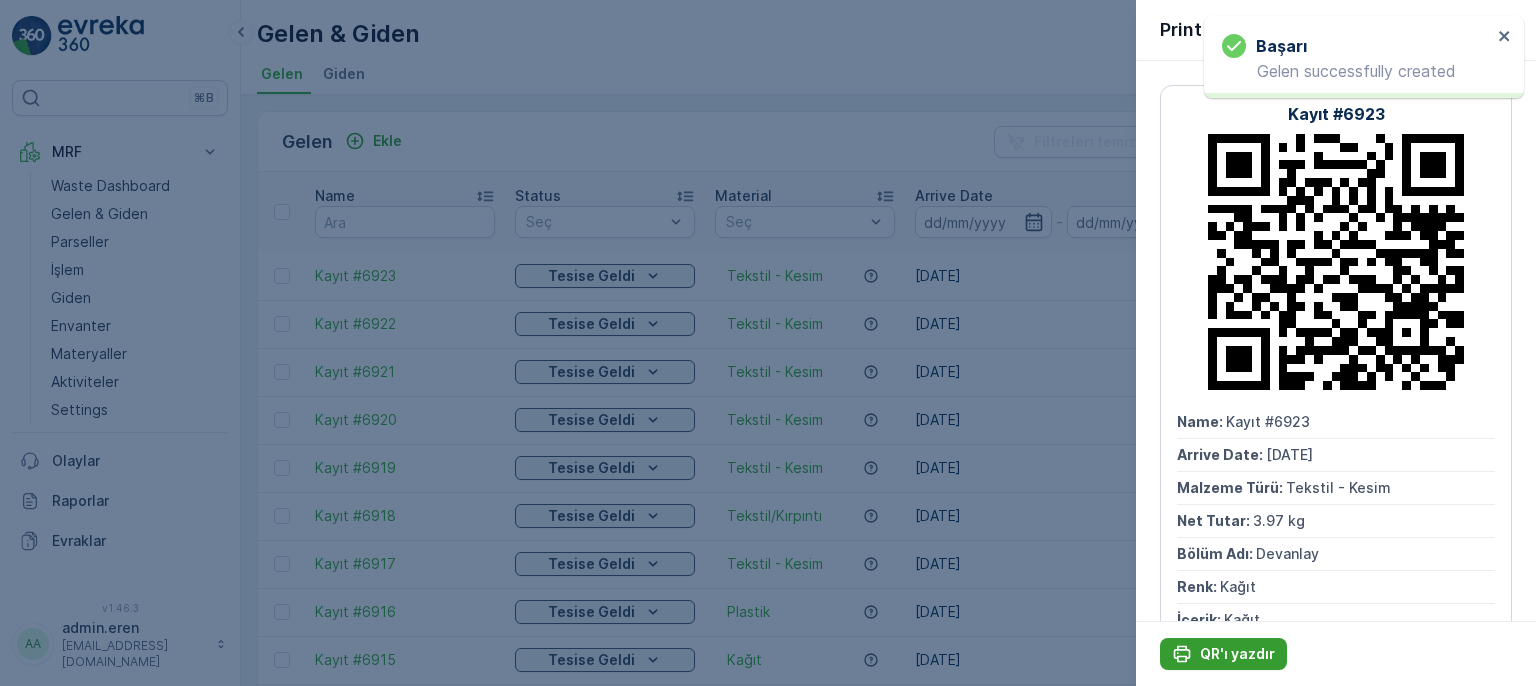 scroll, scrollTop: 0, scrollLeft: 0, axis: both 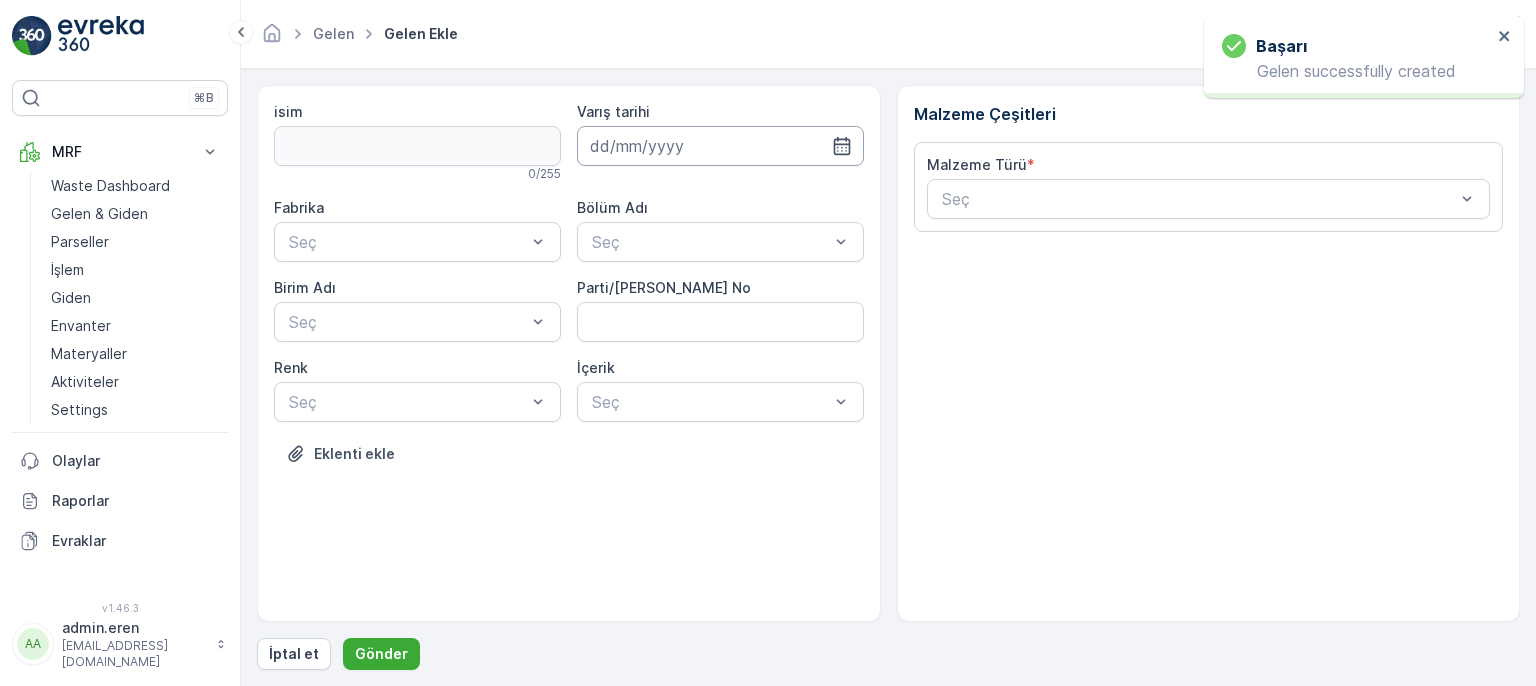 click at bounding box center [720, 146] 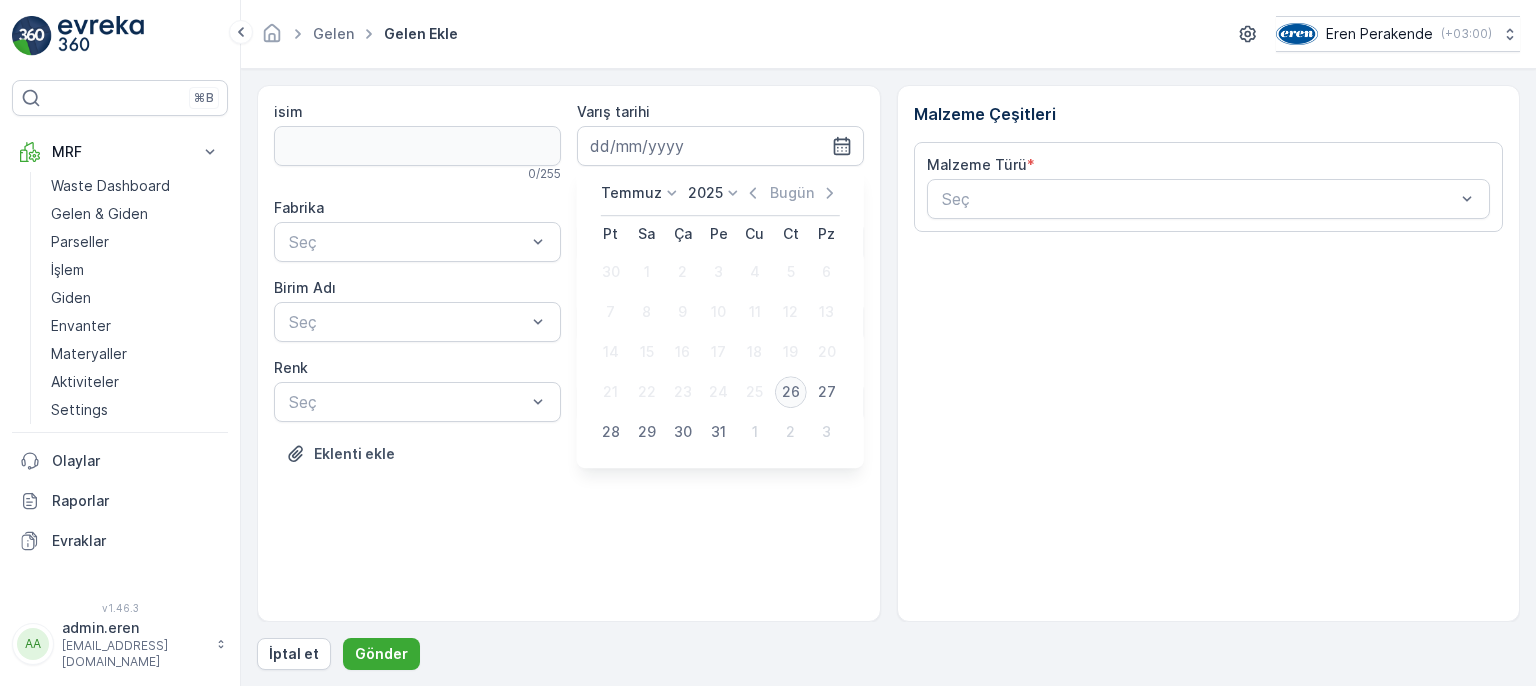 click on "26" at bounding box center [791, 392] 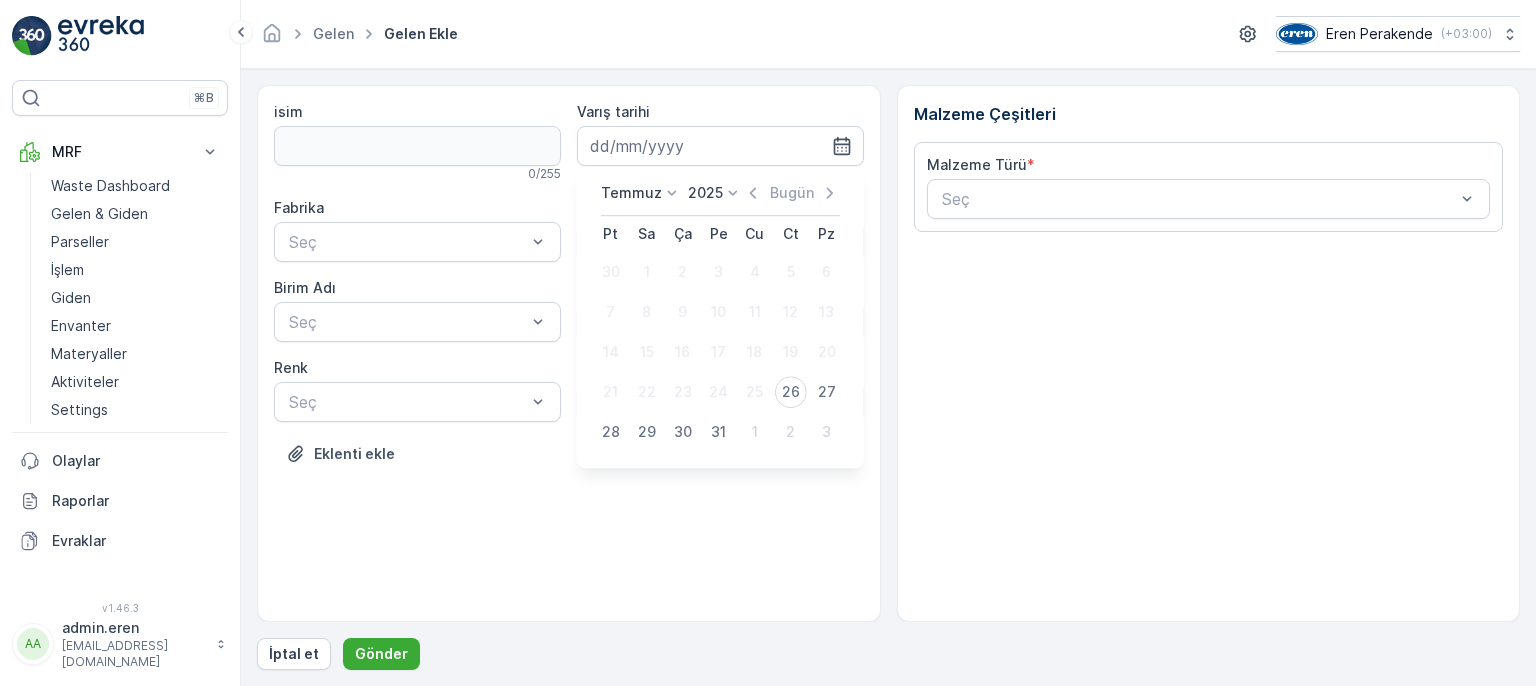 type on "[DATE]" 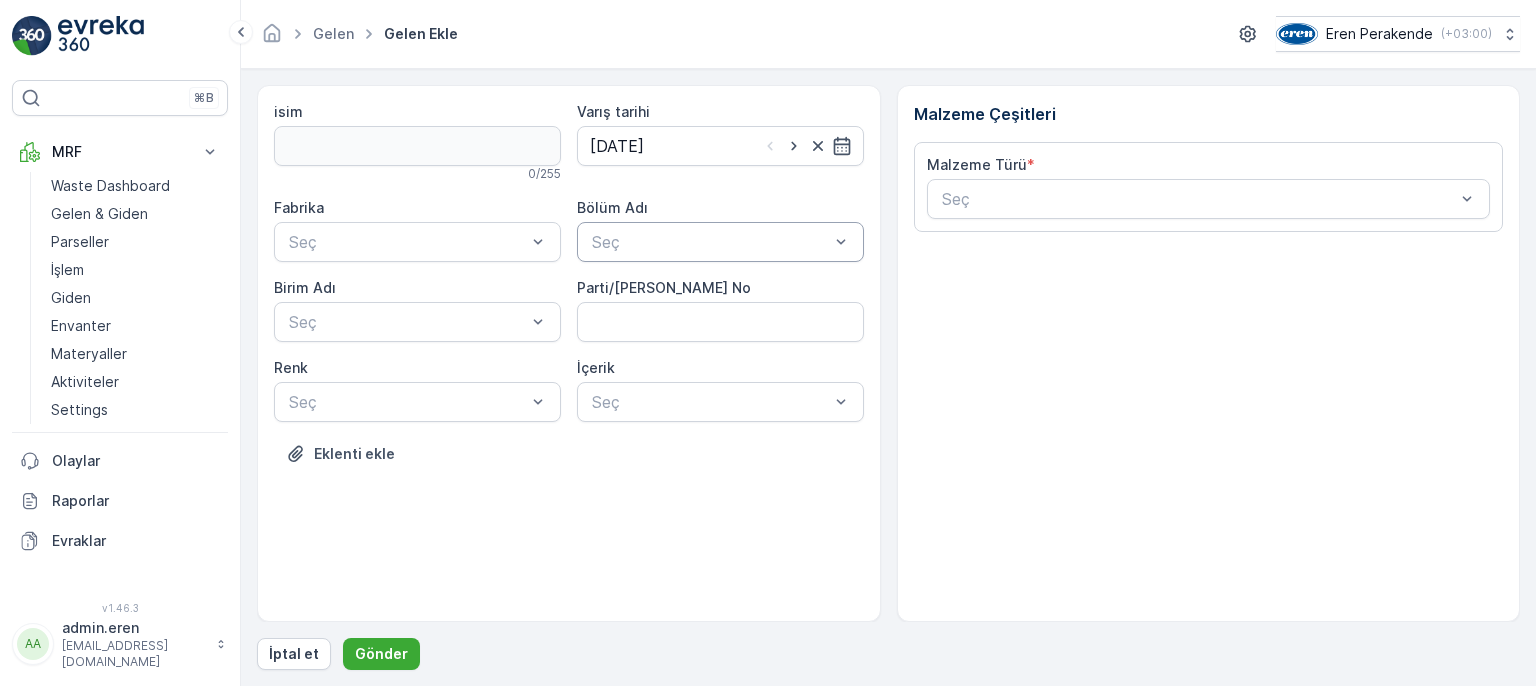 click at bounding box center [710, 242] 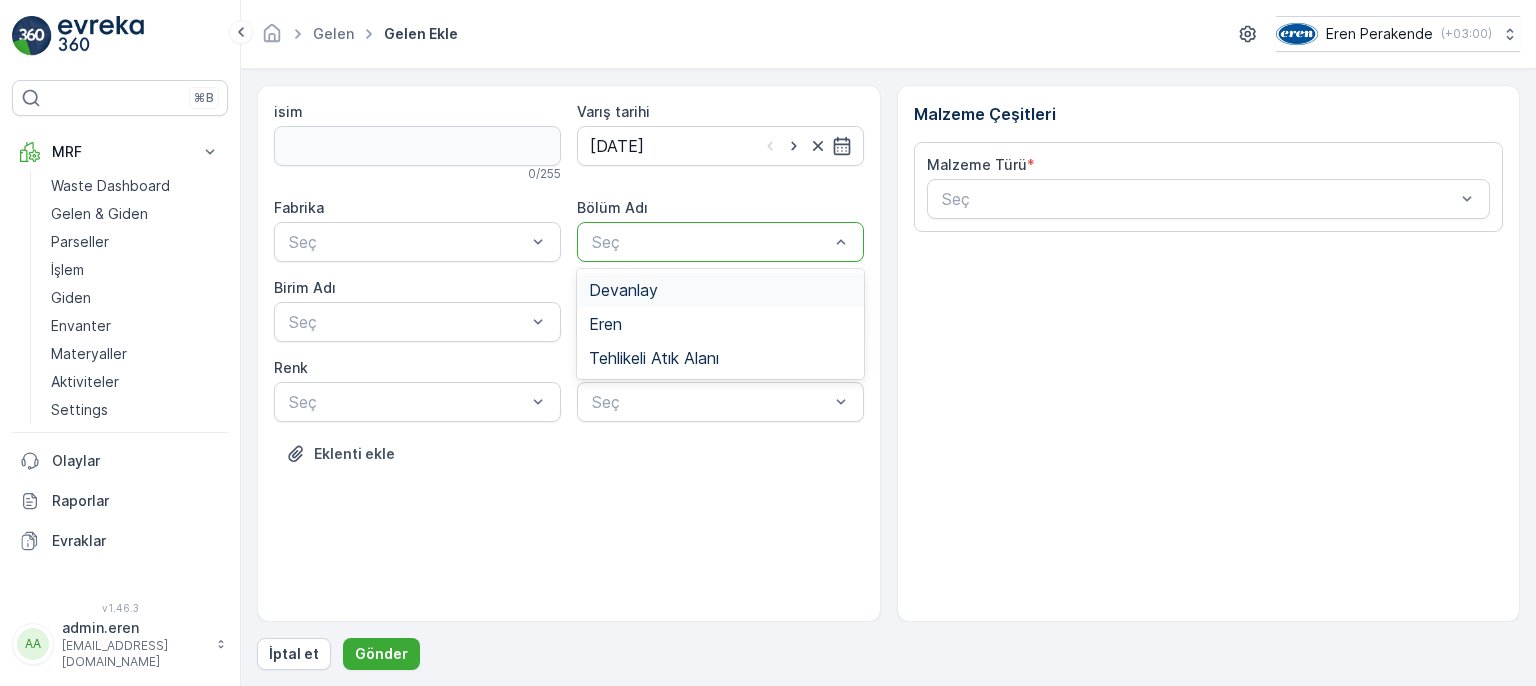 click on "Devanlay" at bounding box center [720, 290] 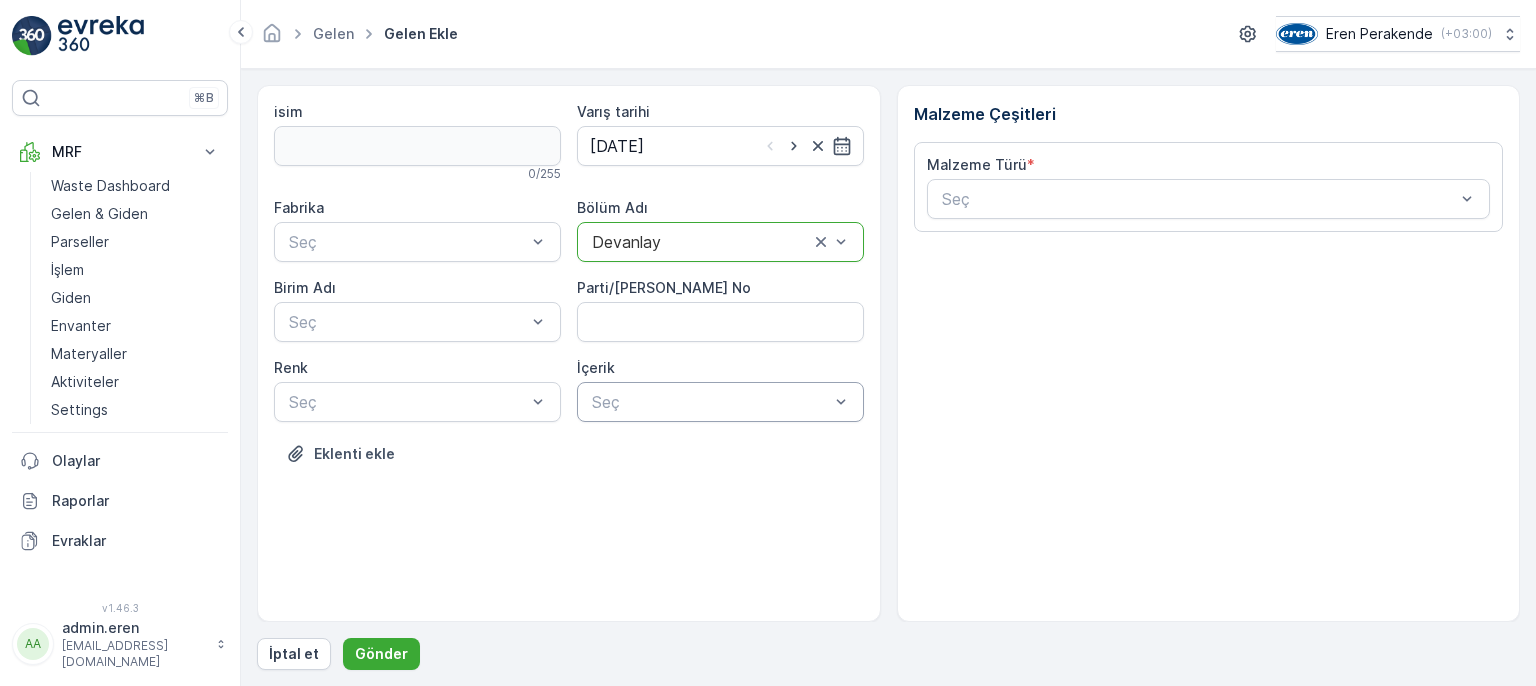click at bounding box center (710, 402) 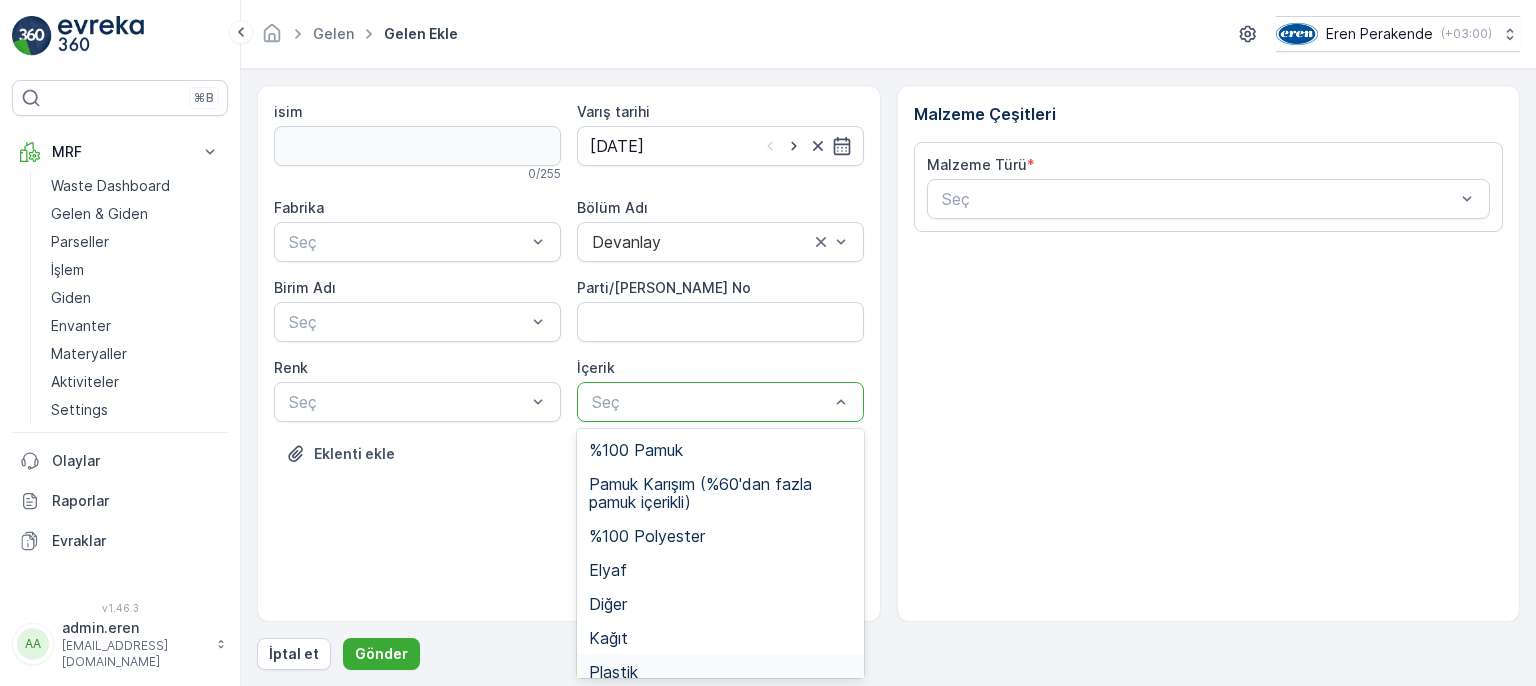 click on "Plastik" at bounding box center (720, 672) 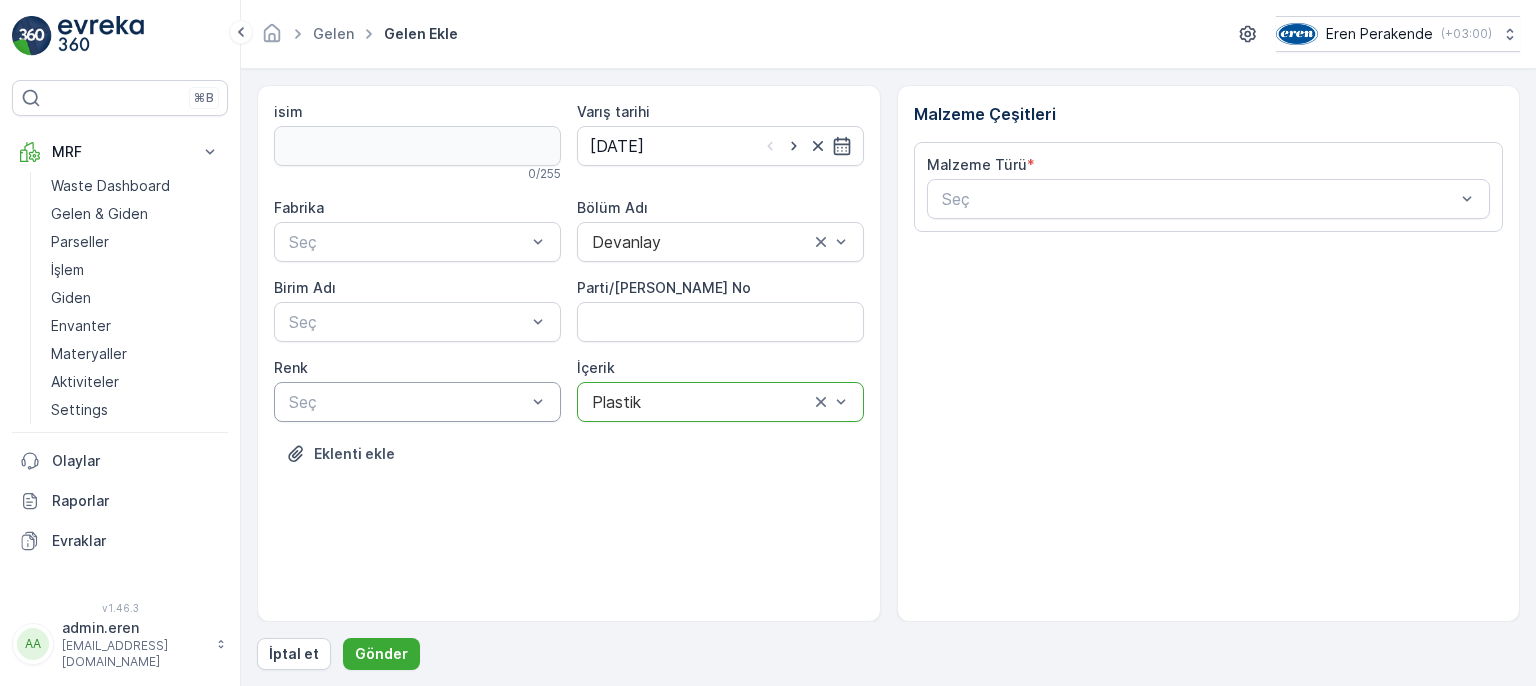 click at bounding box center [407, 402] 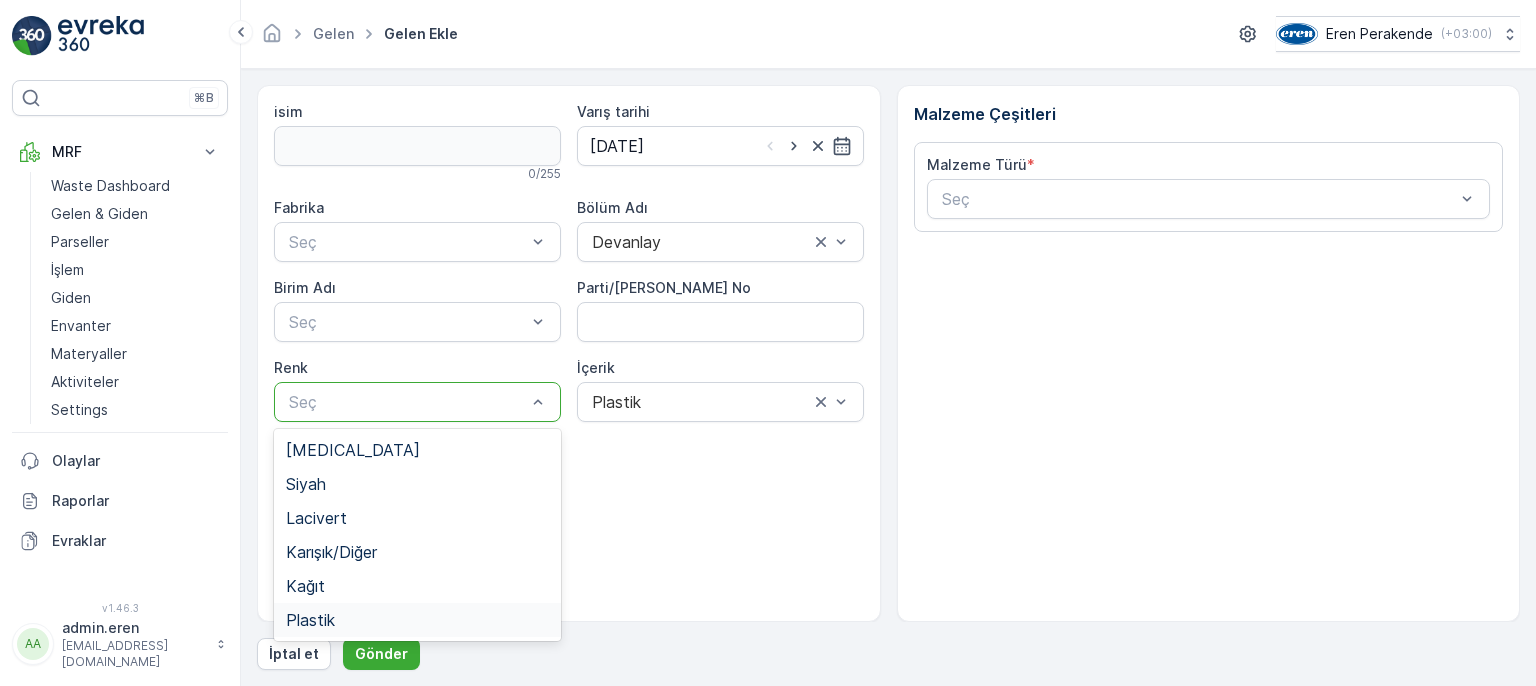 click on "Plastik" at bounding box center (417, 620) 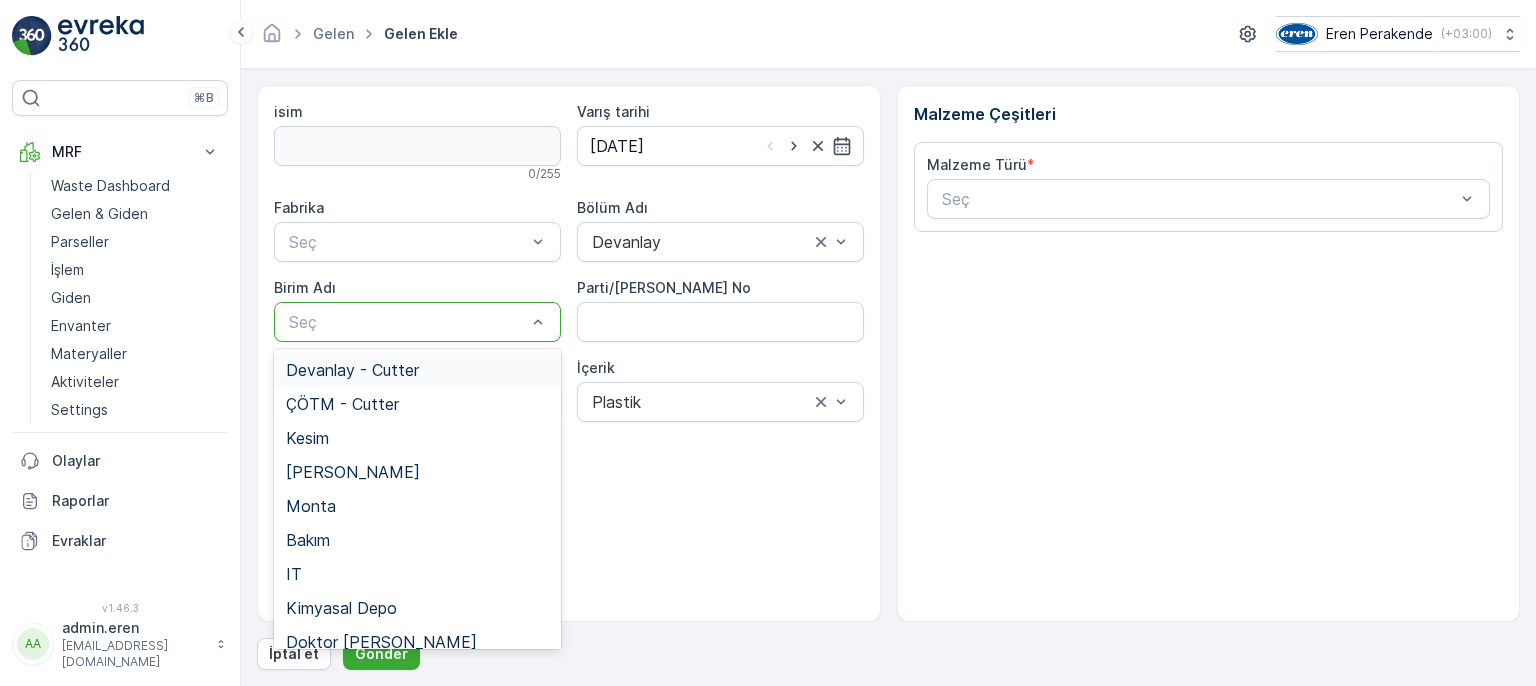 click at bounding box center [407, 322] 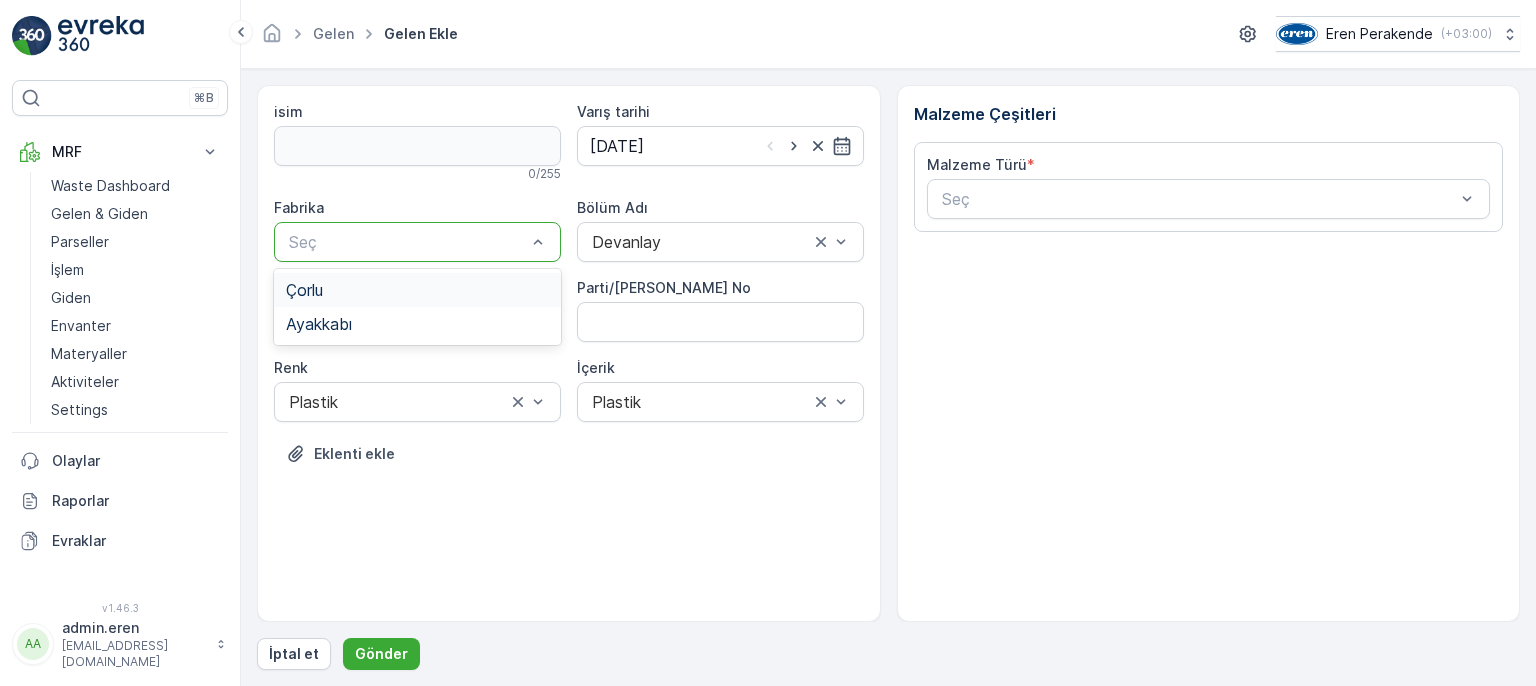 click at bounding box center (407, 242) 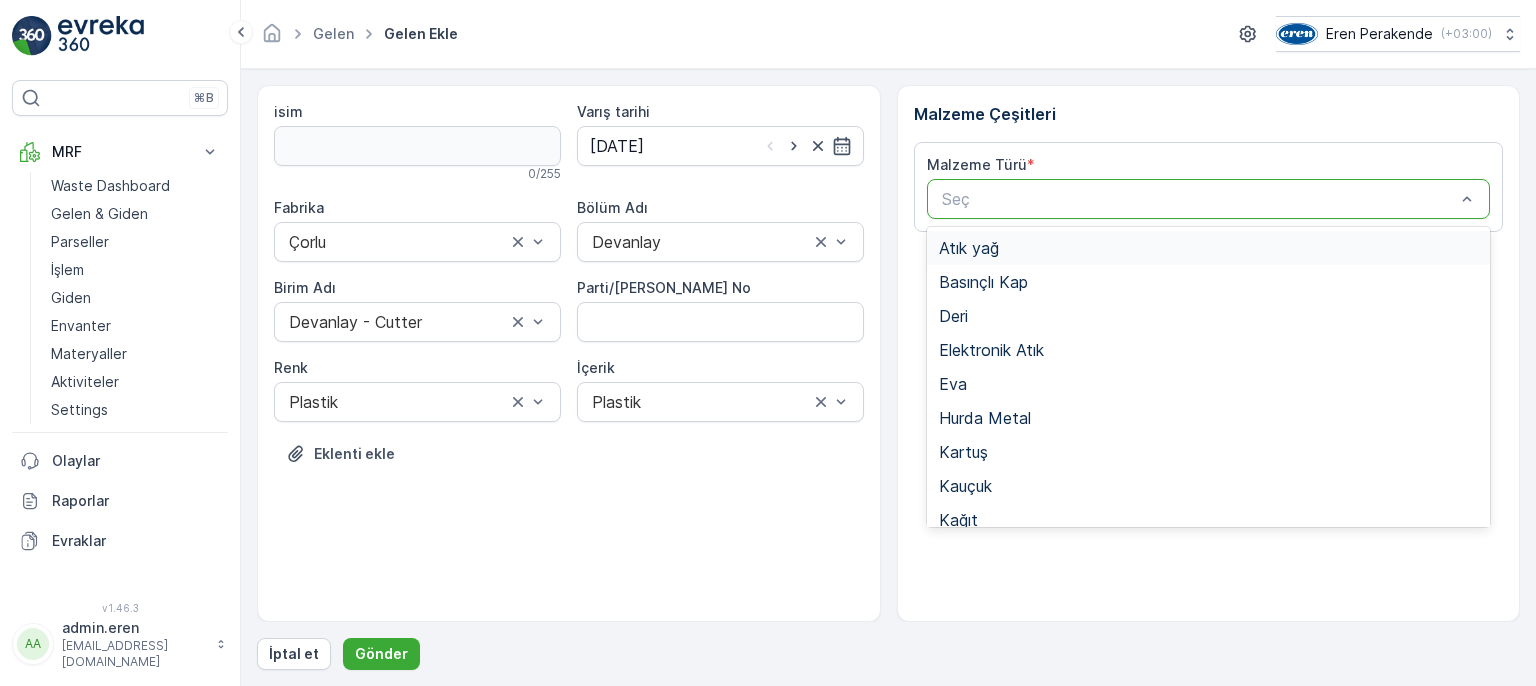 click at bounding box center [1199, 199] 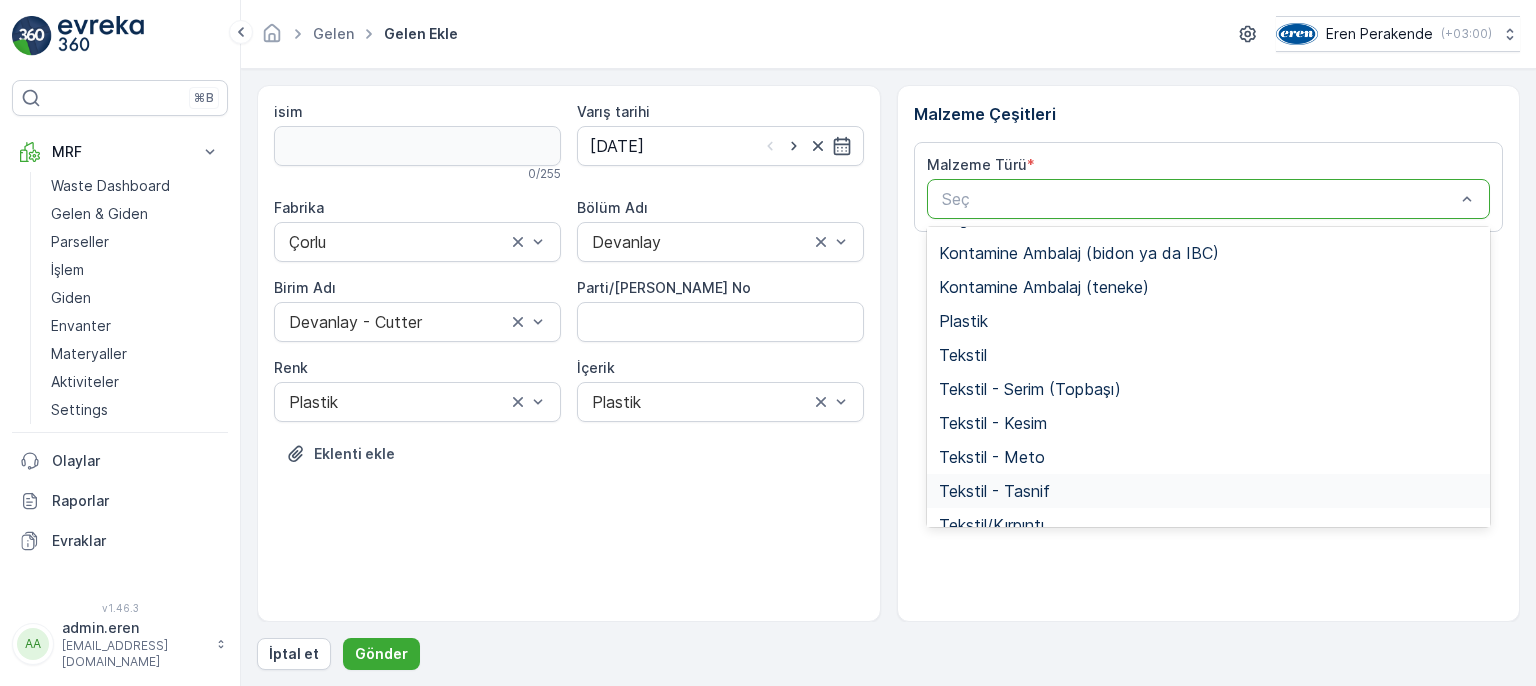 scroll, scrollTop: 388, scrollLeft: 0, axis: vertical 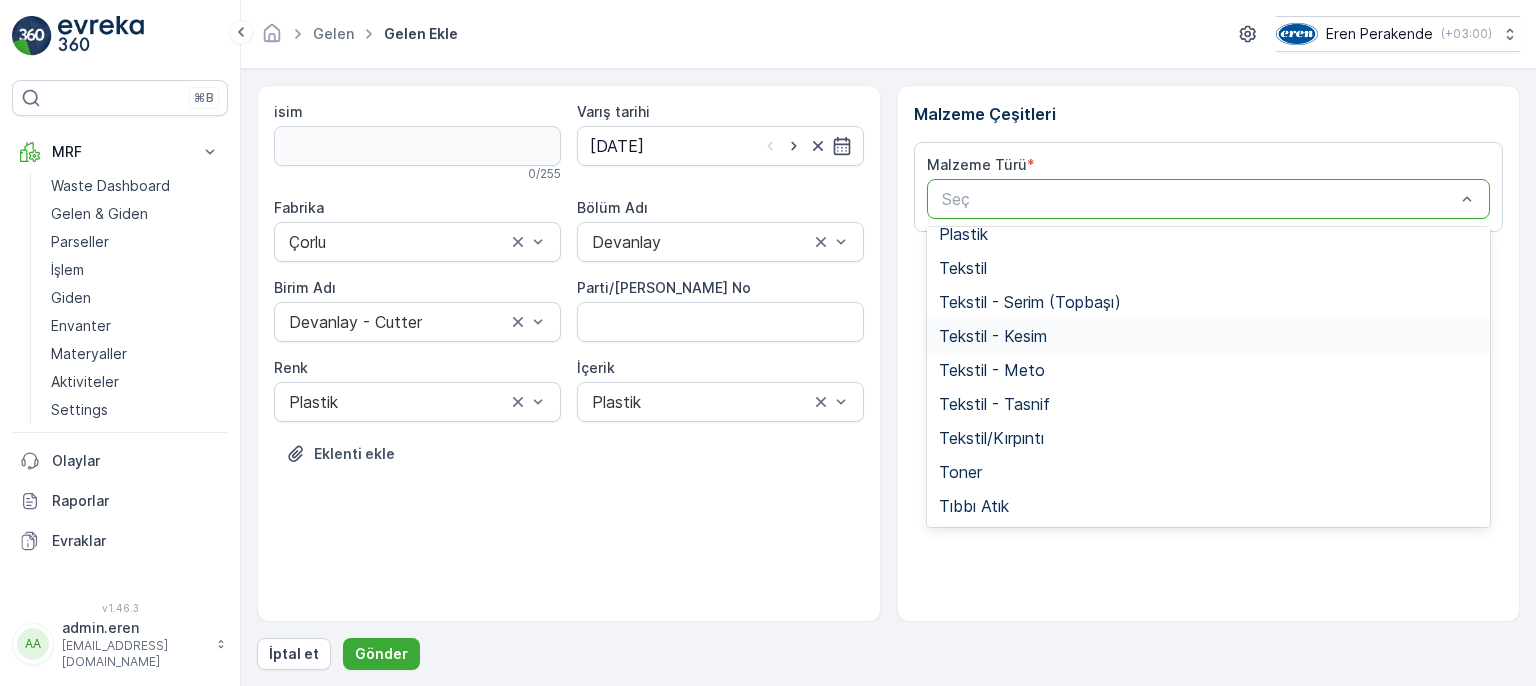 click on "Tekstil - Kesim" at bounding box center (993, 336) 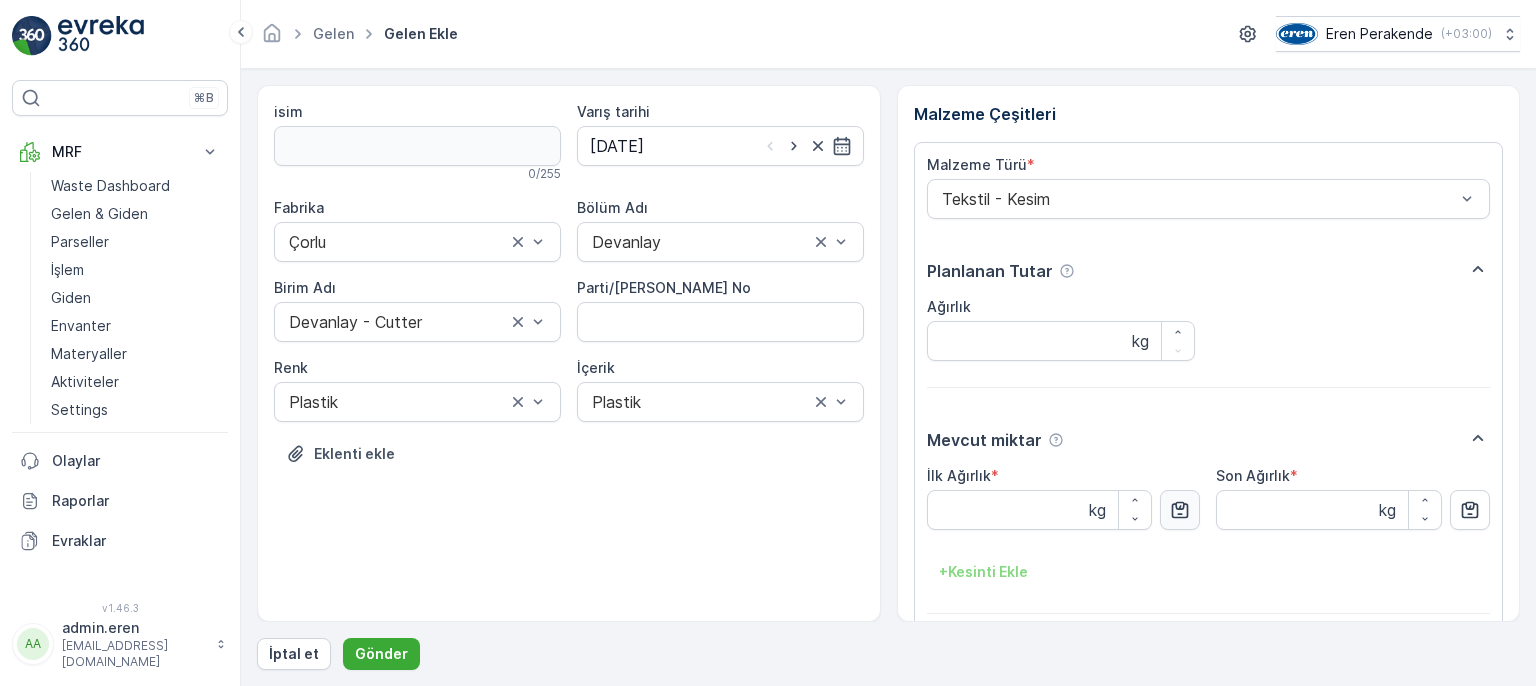 click 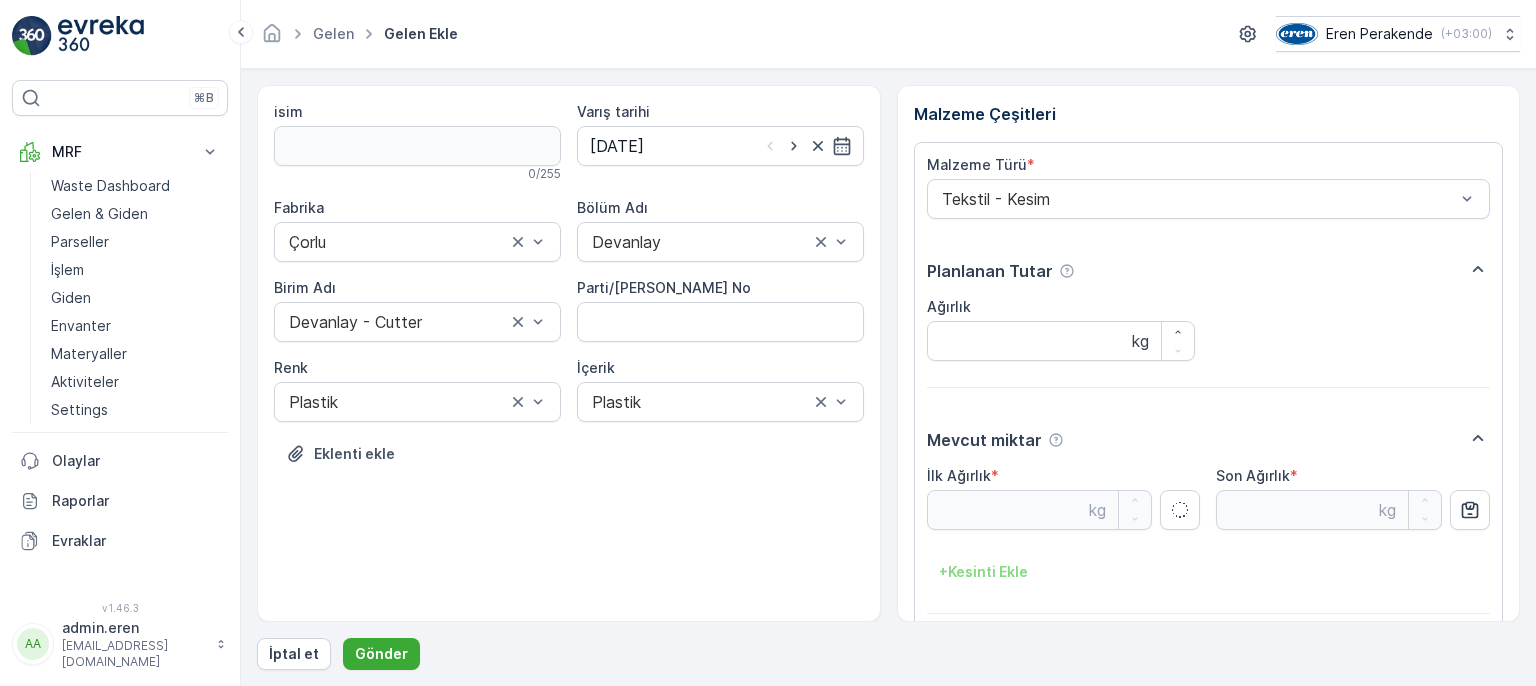 type on "5.63" 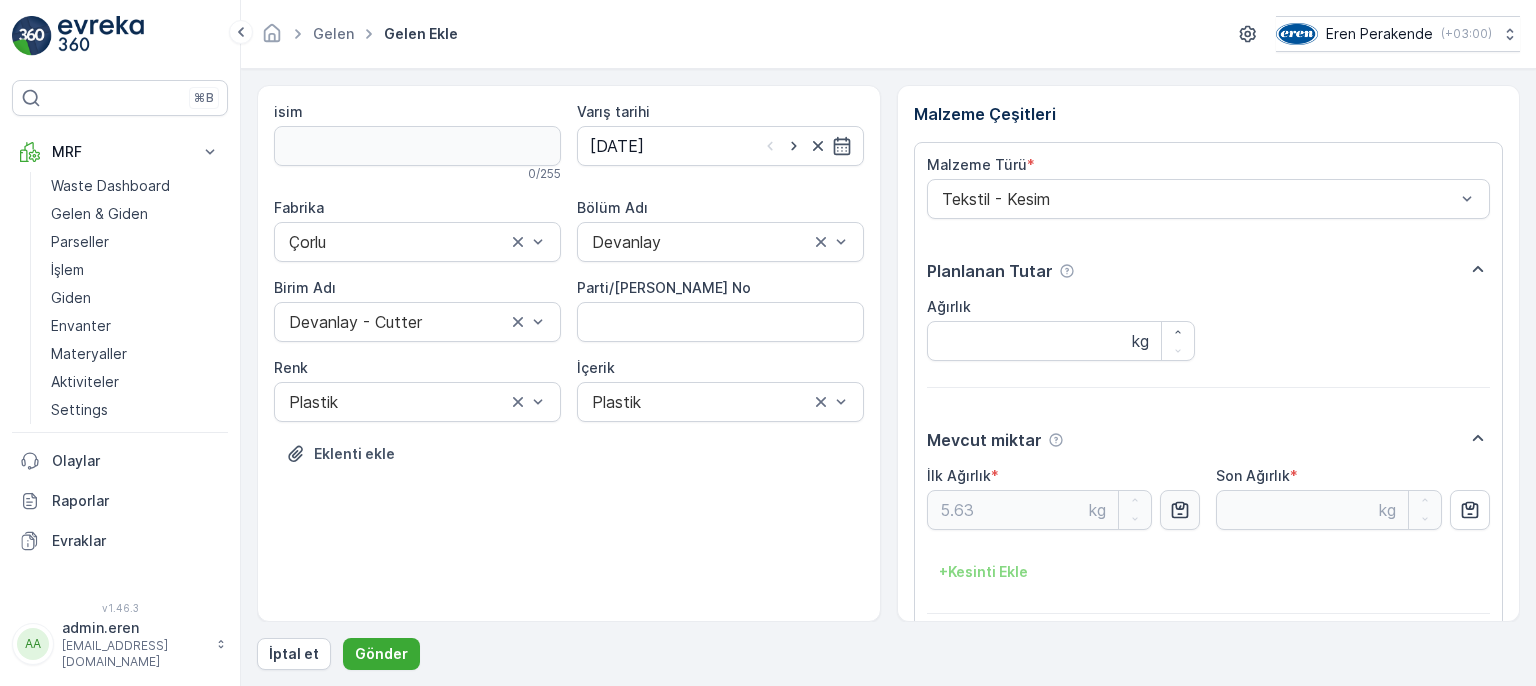 scroll, scrollTop: 84, scrollLeft: 0, axis: vertical 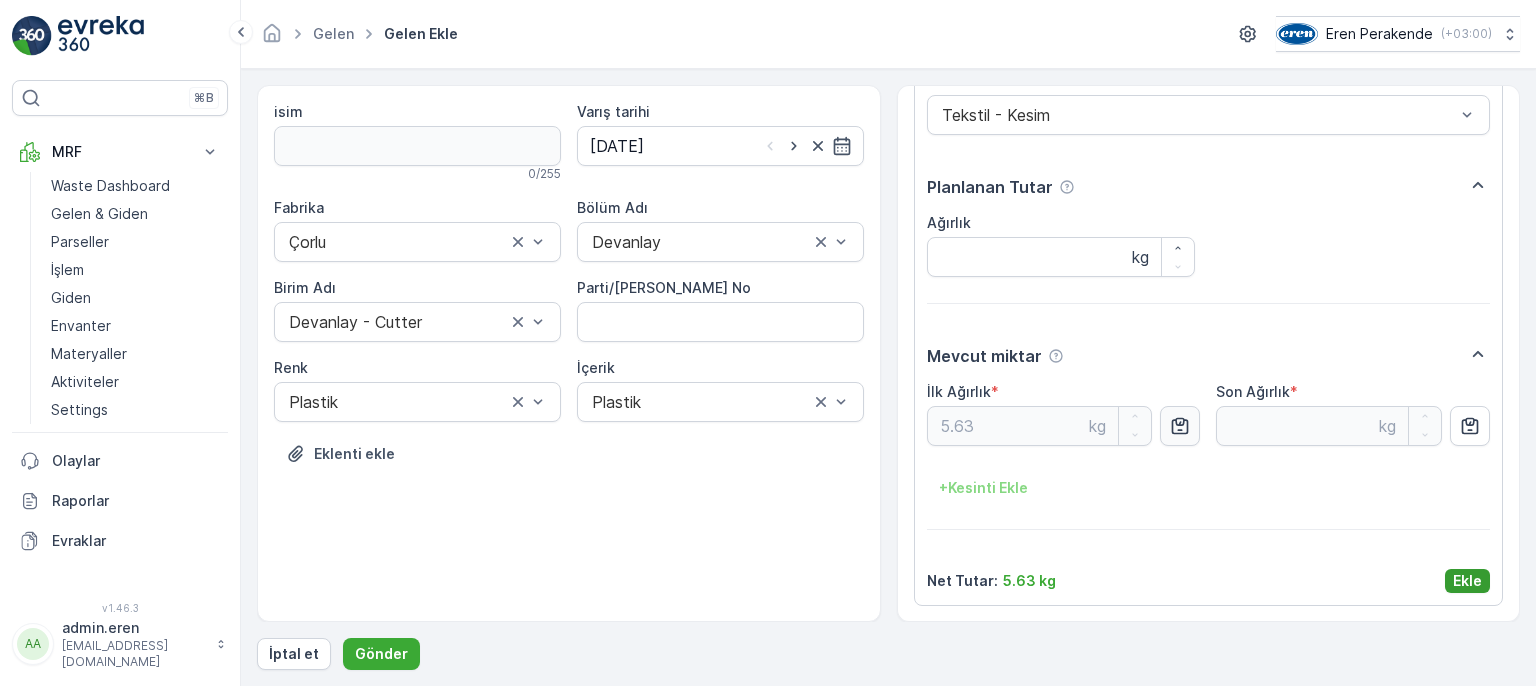 click on "Ekle" at bounding box center (1467, 581) 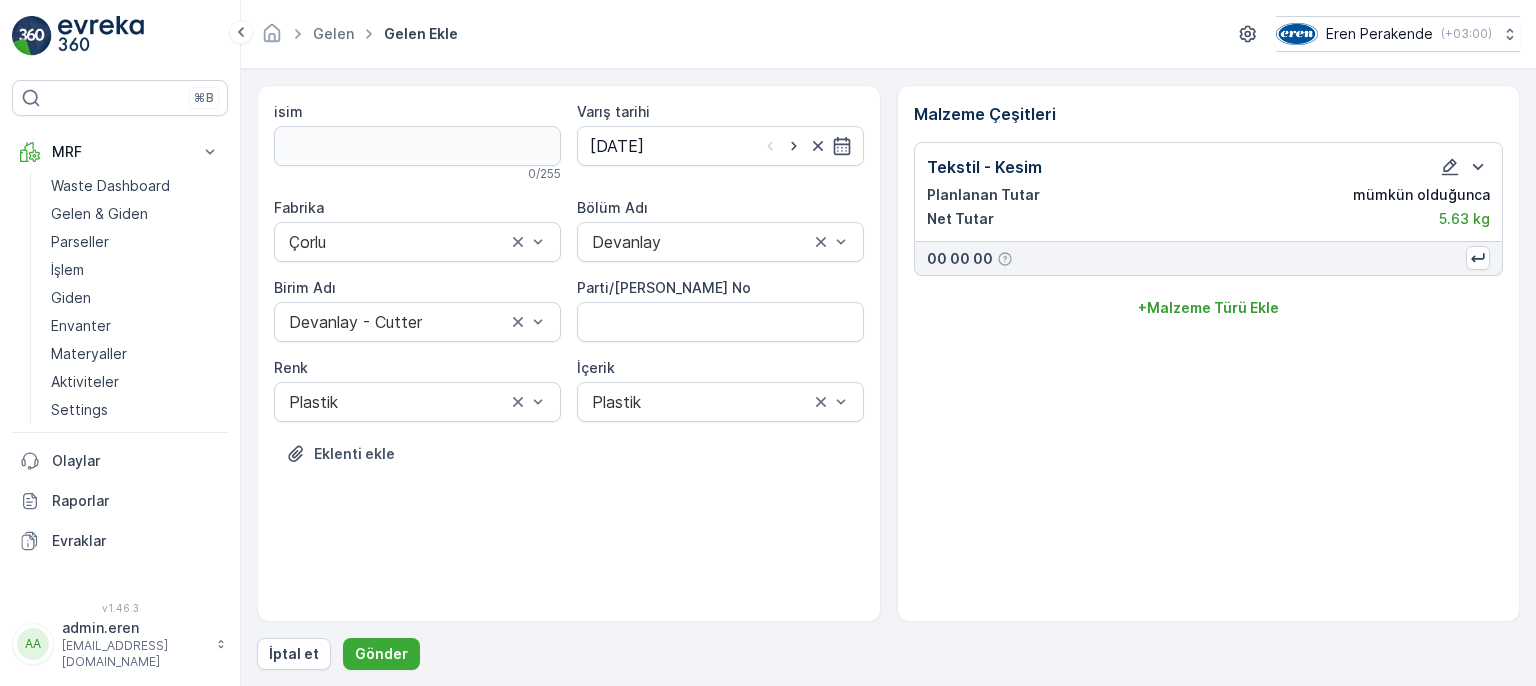 scroll, scrollTop: 0, scrollLeft: 0, axis: both 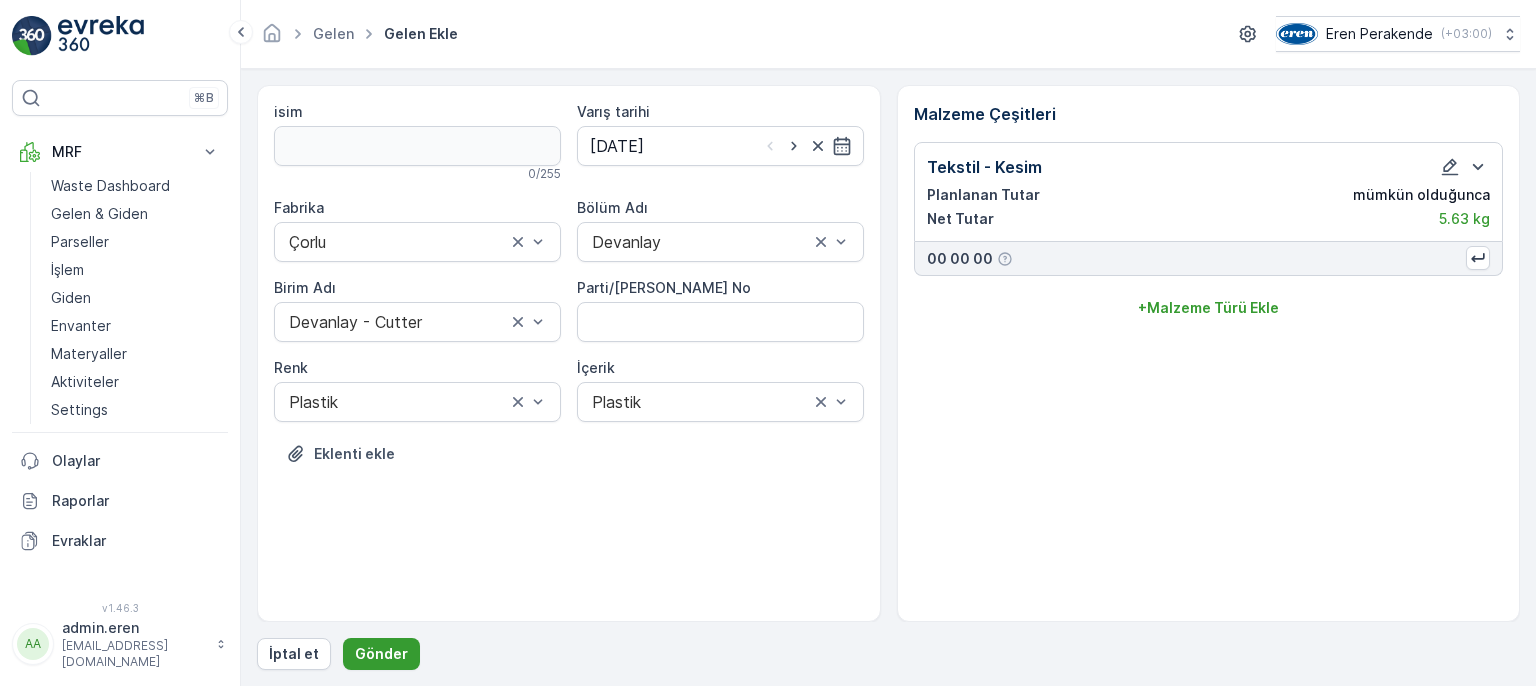 click on "Gönder" at bounding box center (381, 654) 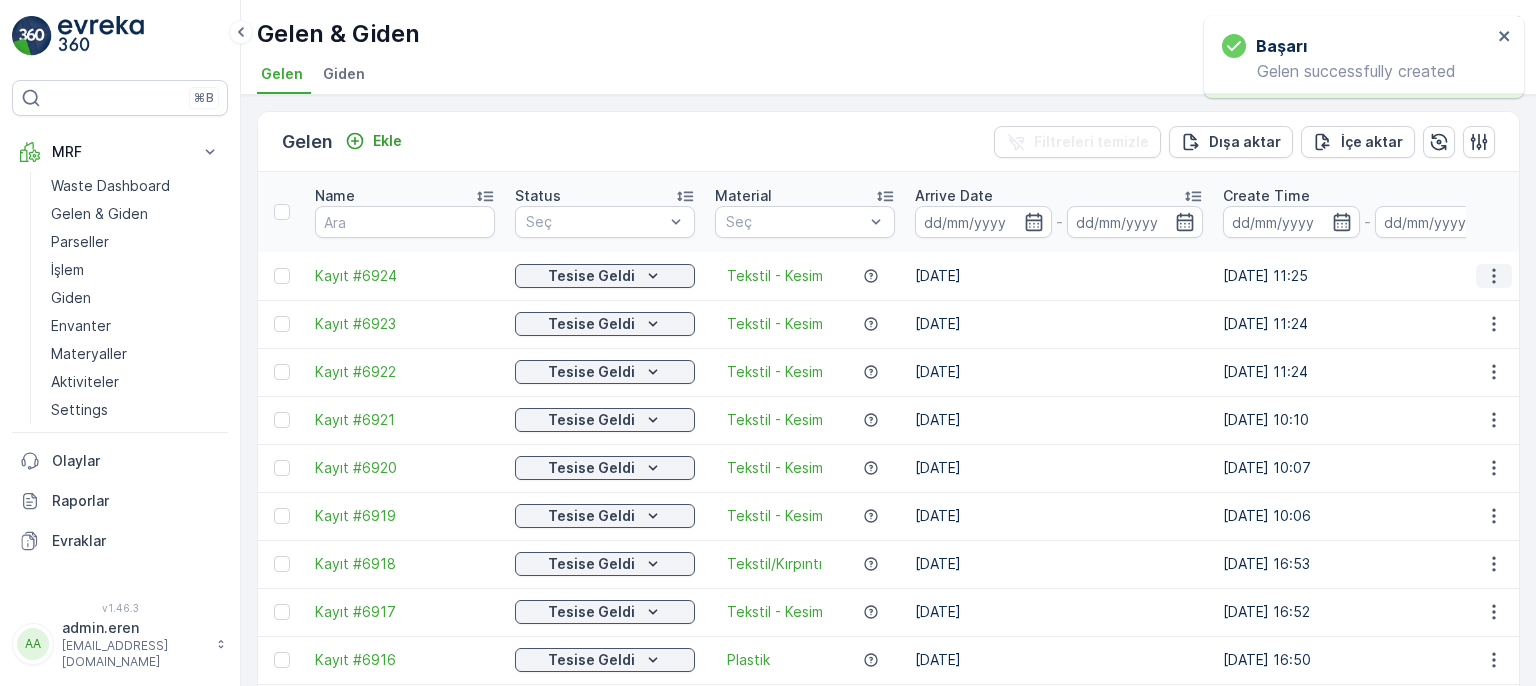 click 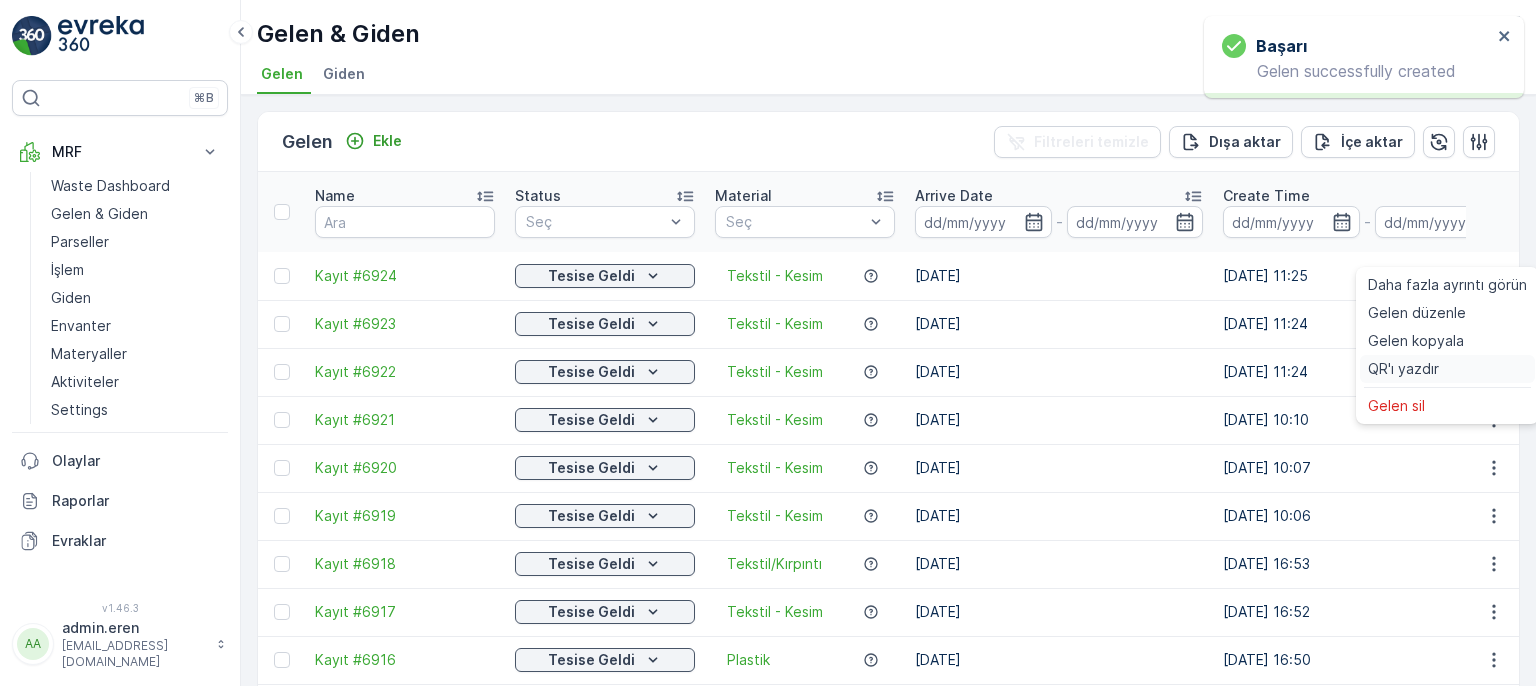 click on "QR'ı yazdır" at bounding box center [1447, 369] 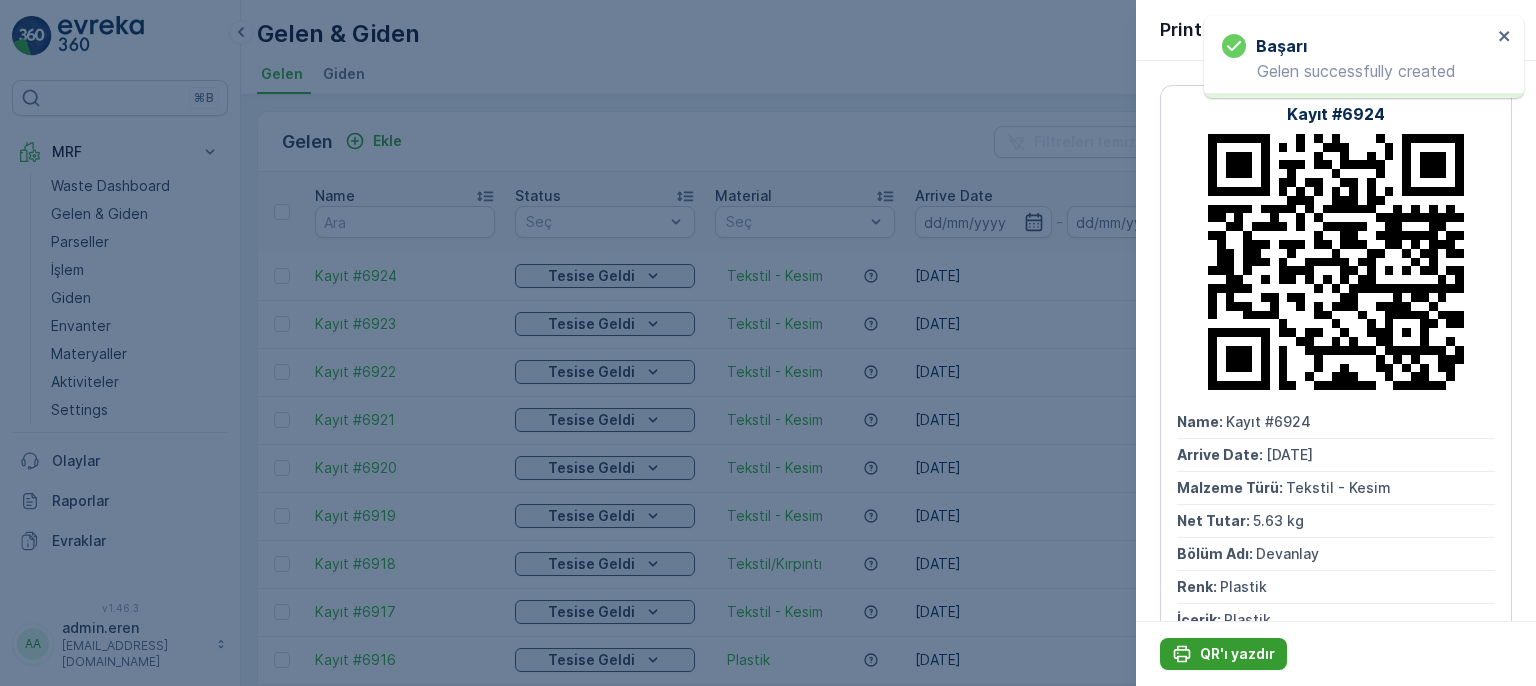 click on "QR'ı yazdır" at bounding box center (1237, 654) 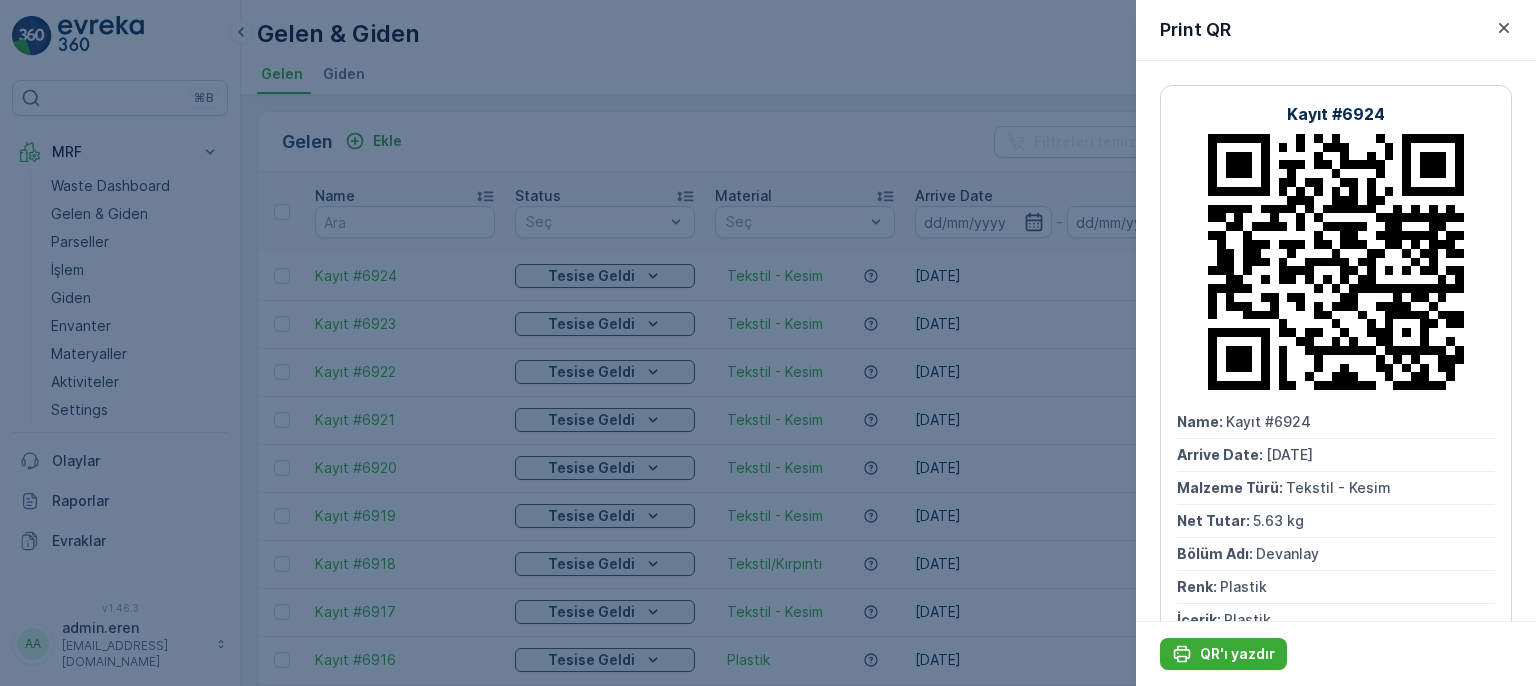 drag, startPoint x: 1153, startPoint y: 593, endPoint x: 929, endPoint y: 724, distance: 259.49374 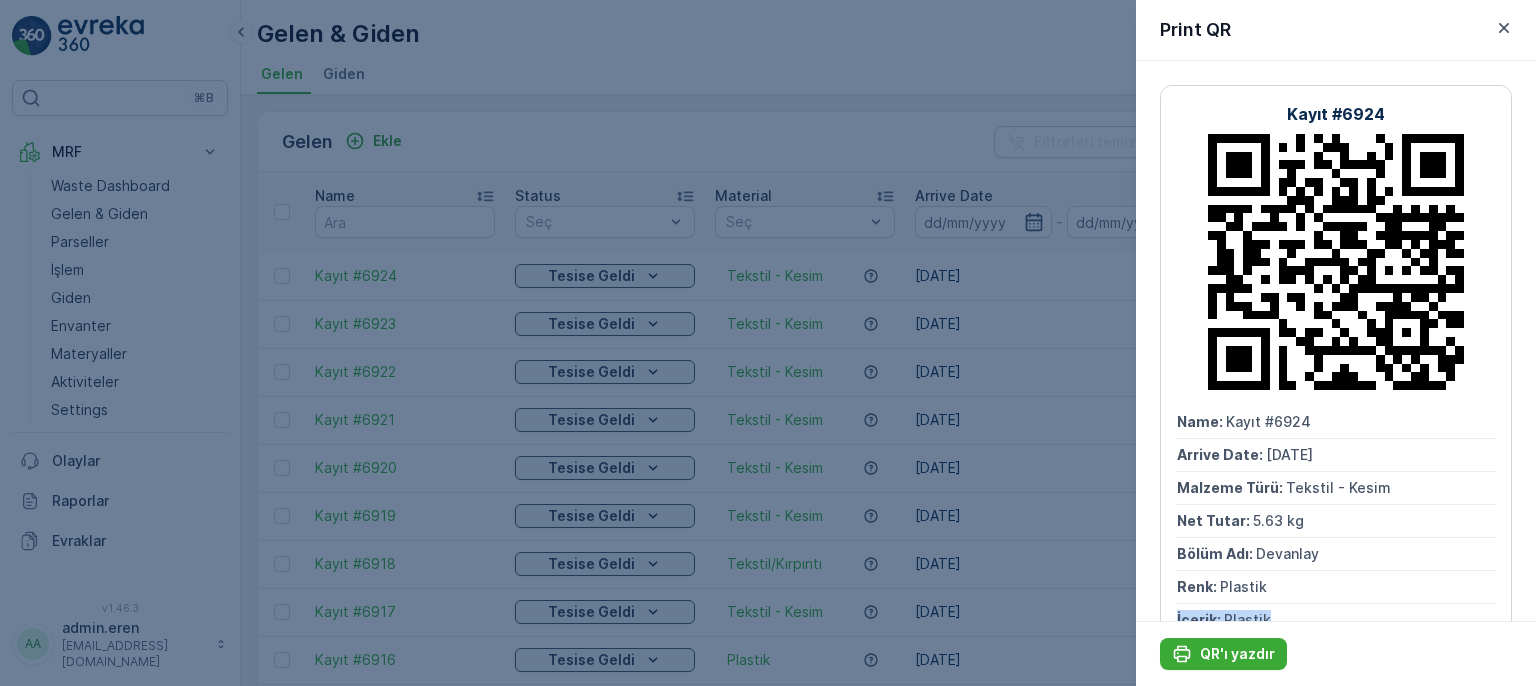 drag, startPoint x: 929, startPoint y: 724, endPoint x: 1440, endPoint y: 602, distance: 525.36176 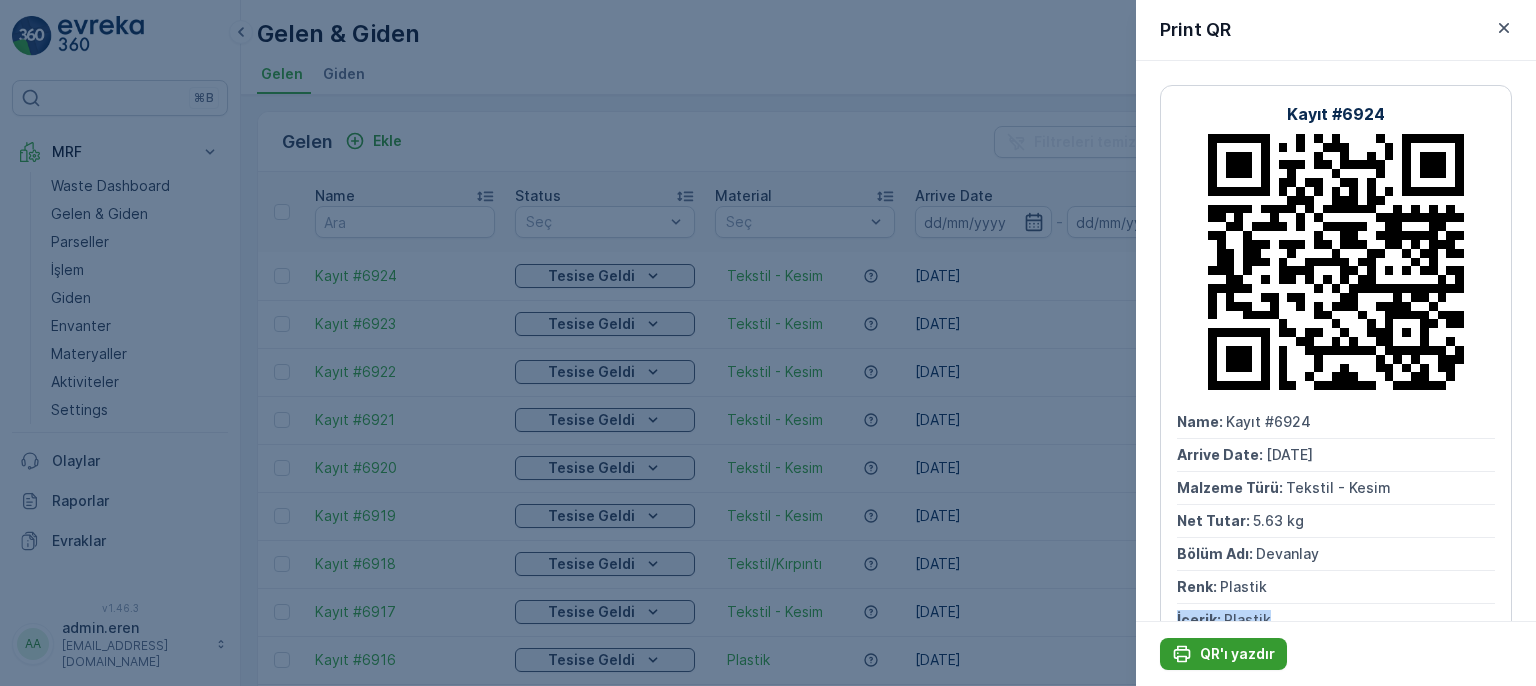 click on "QR'ı yazdır" at bounding box center (1237, 654) 